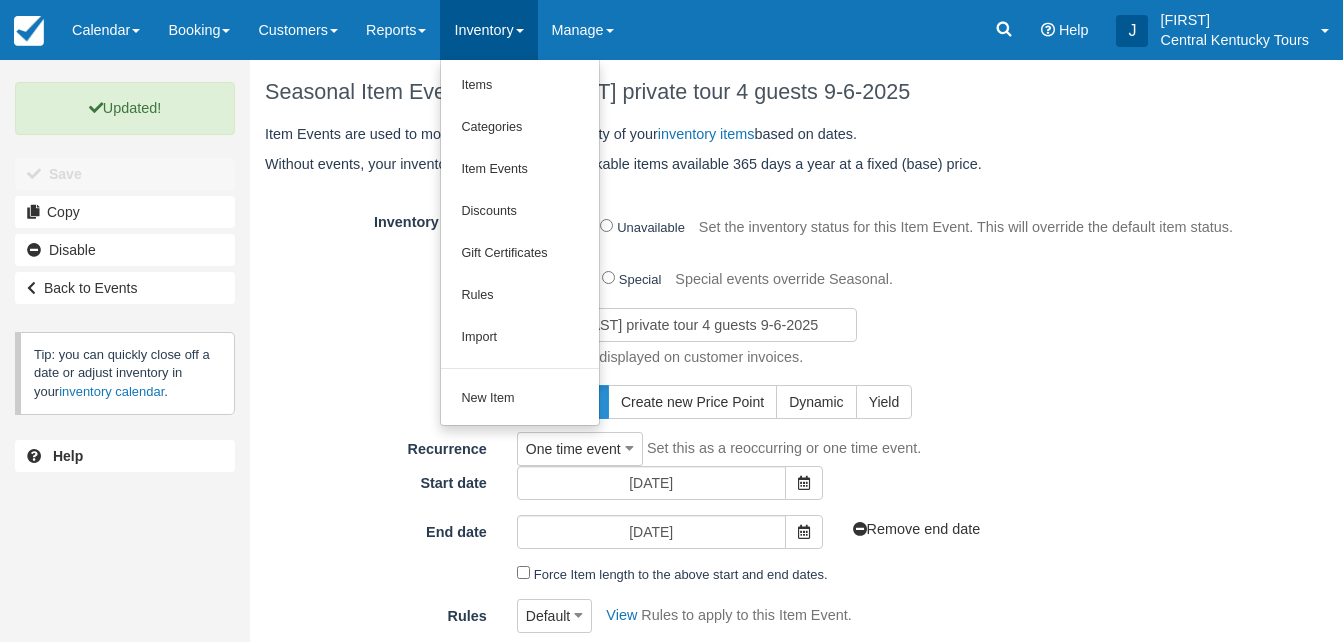 scroll, scrollTop: 0, scrollLeft: 0, axis: both 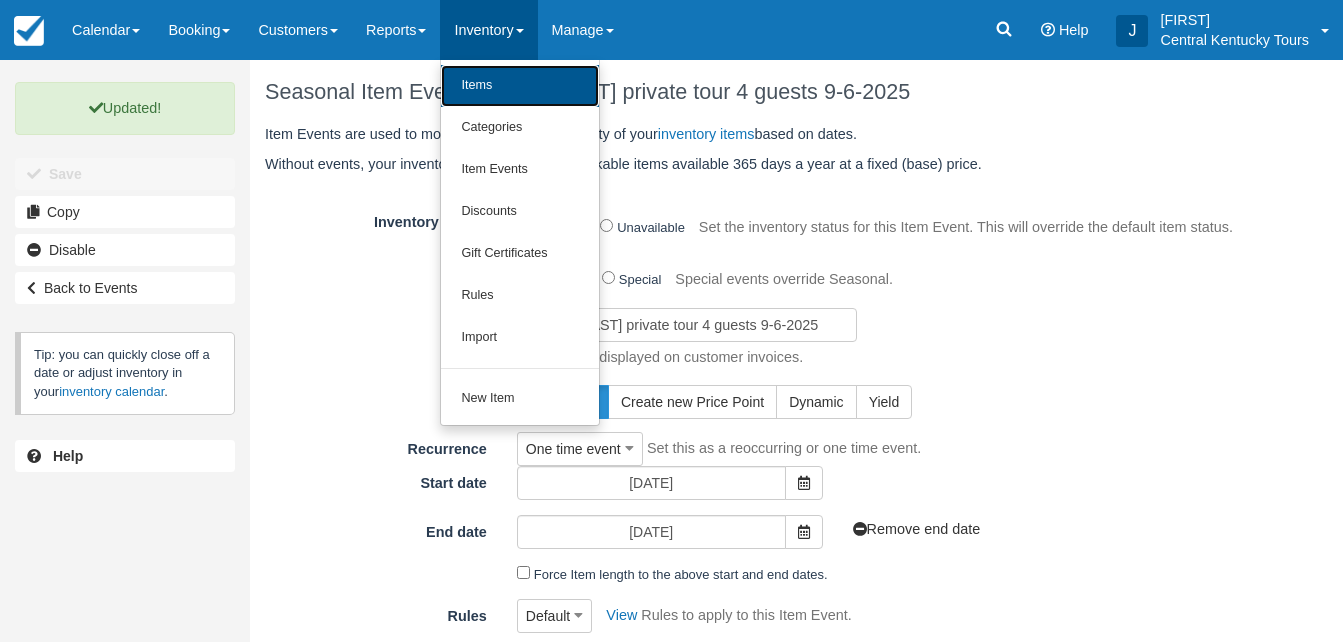click on "Items" at bounding box center [520, 86] 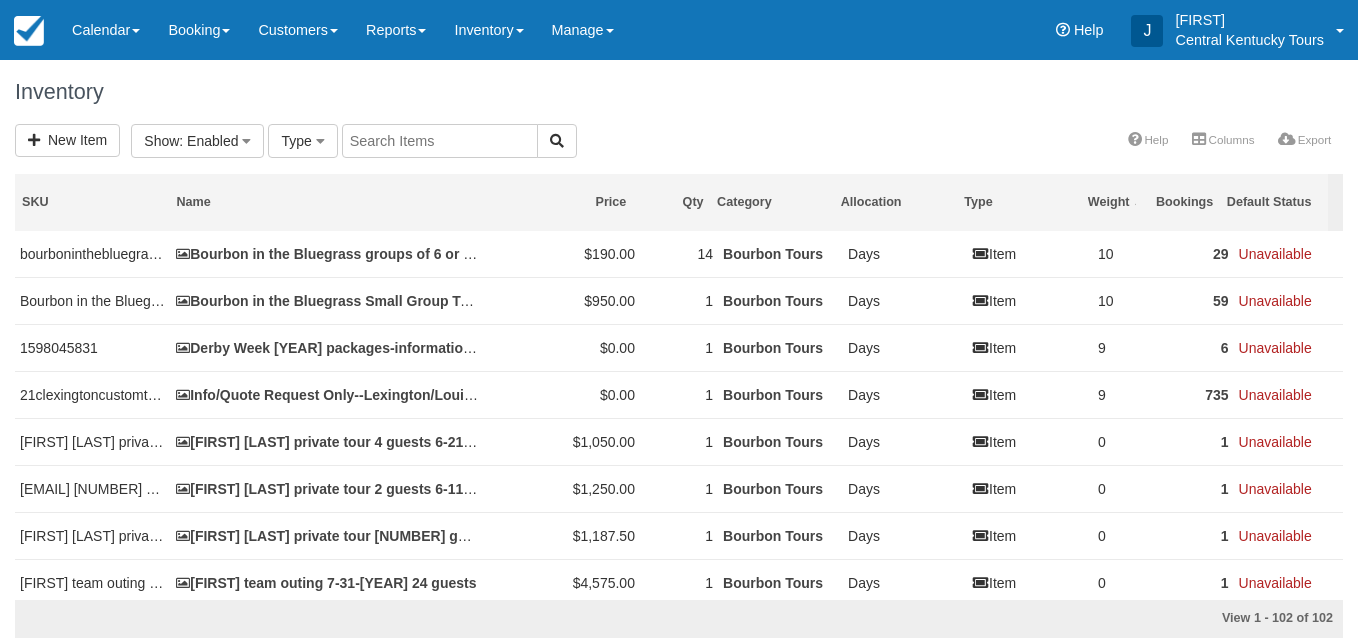 scroll, scrollTop: 0, scrollLeft: 0, axis: both 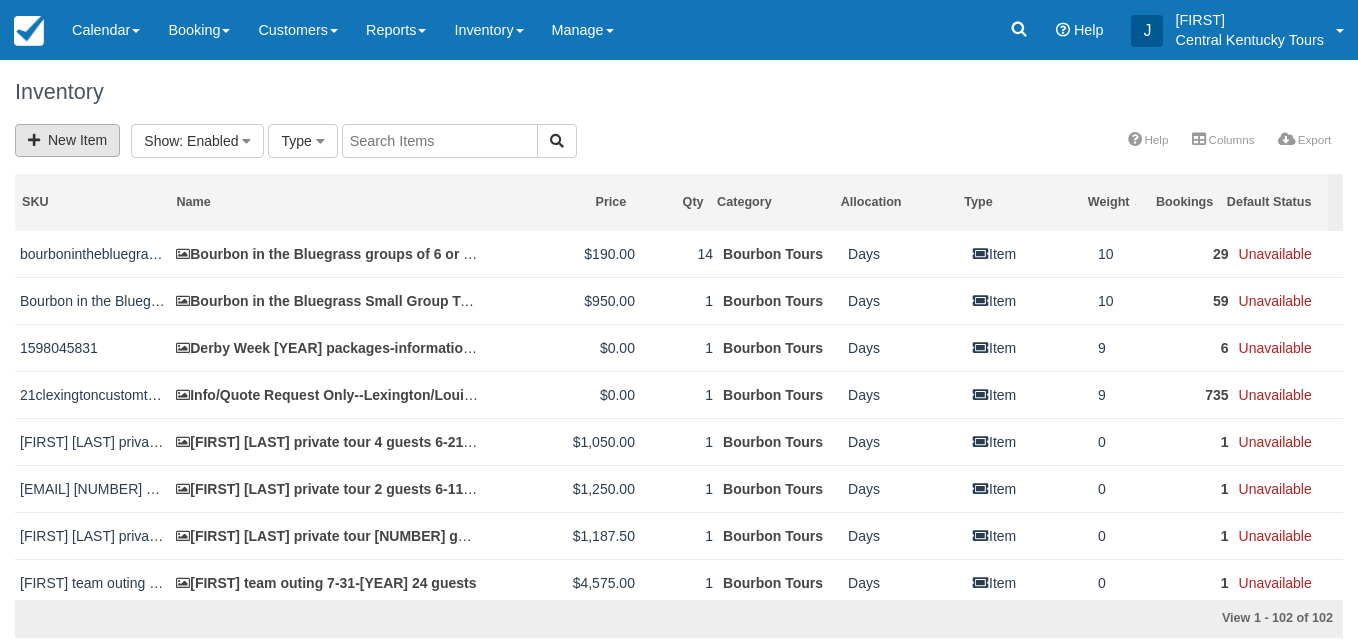 click on "New Item" at bounding box center [67, 140] 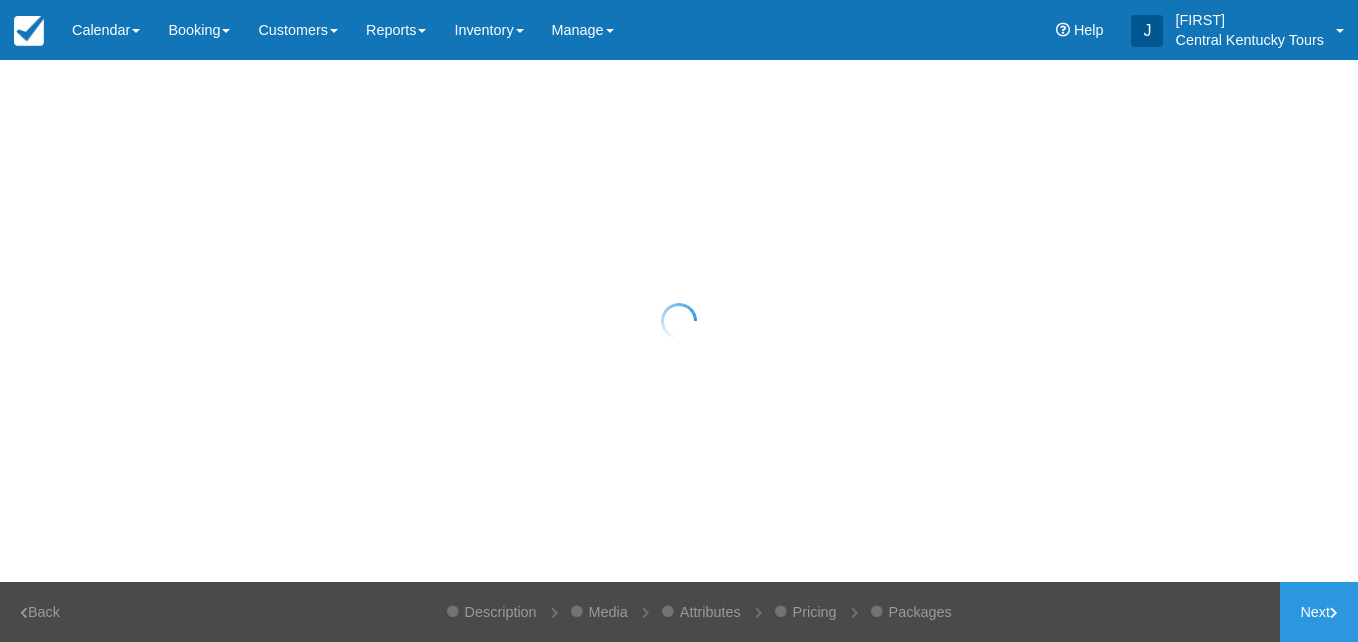 scroll, scrollTop: 0, scrollLeft: 0, axis: both 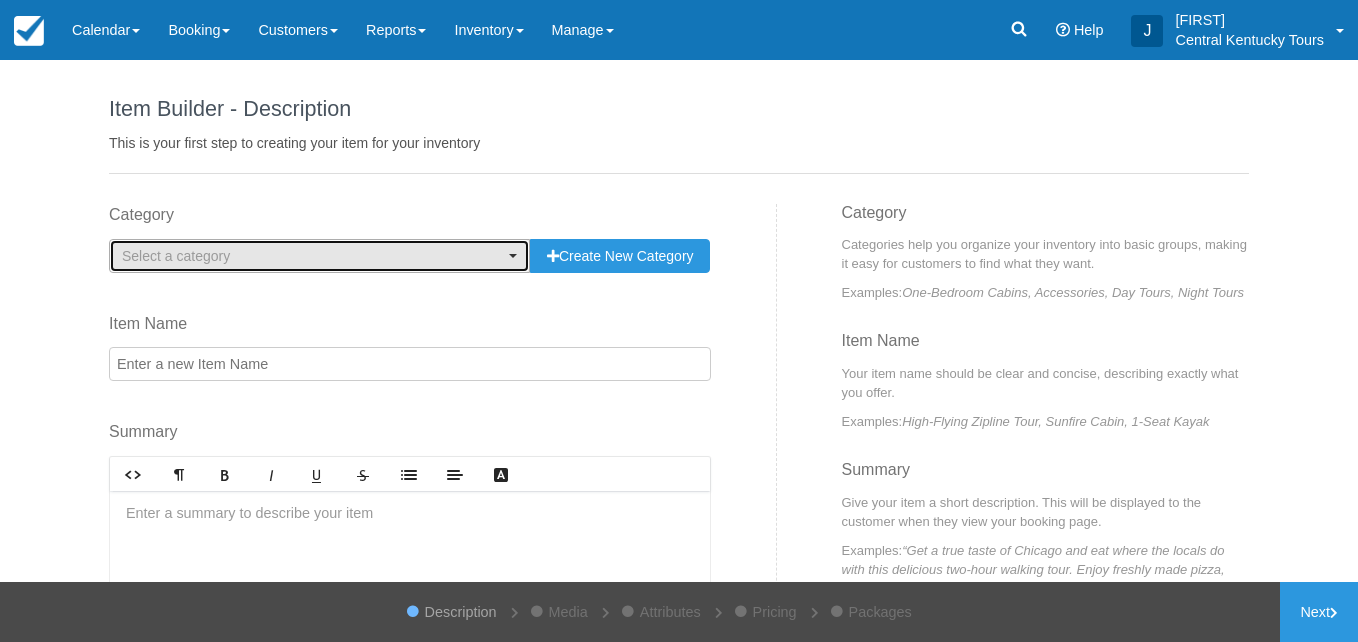 click on "Select a category" at bounding box center (319, 256) 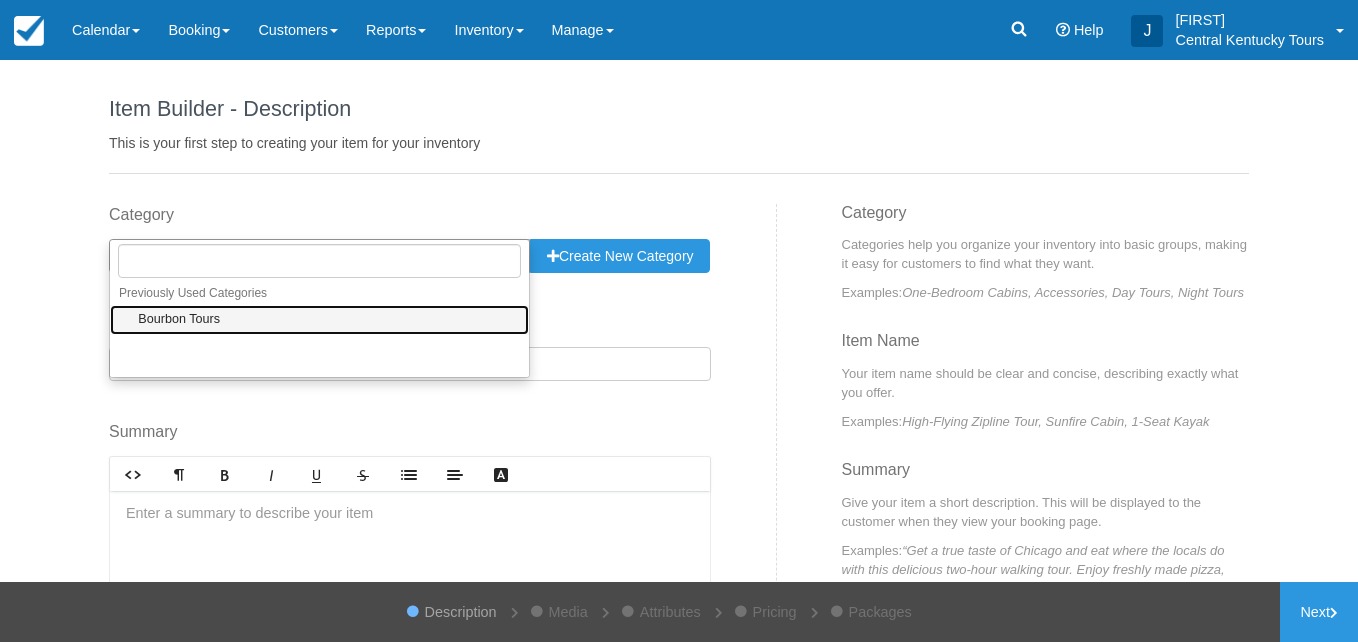 click on "Bourbon Tours" at bounding box center (319, 320) 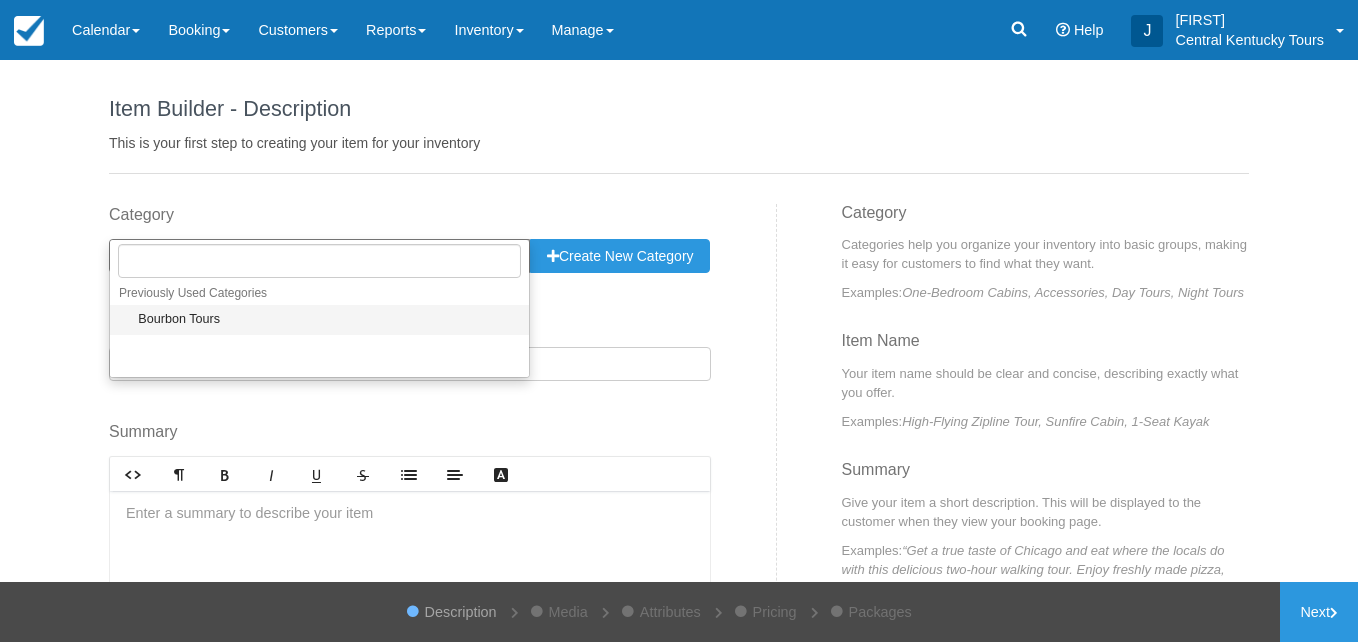 select on "1" 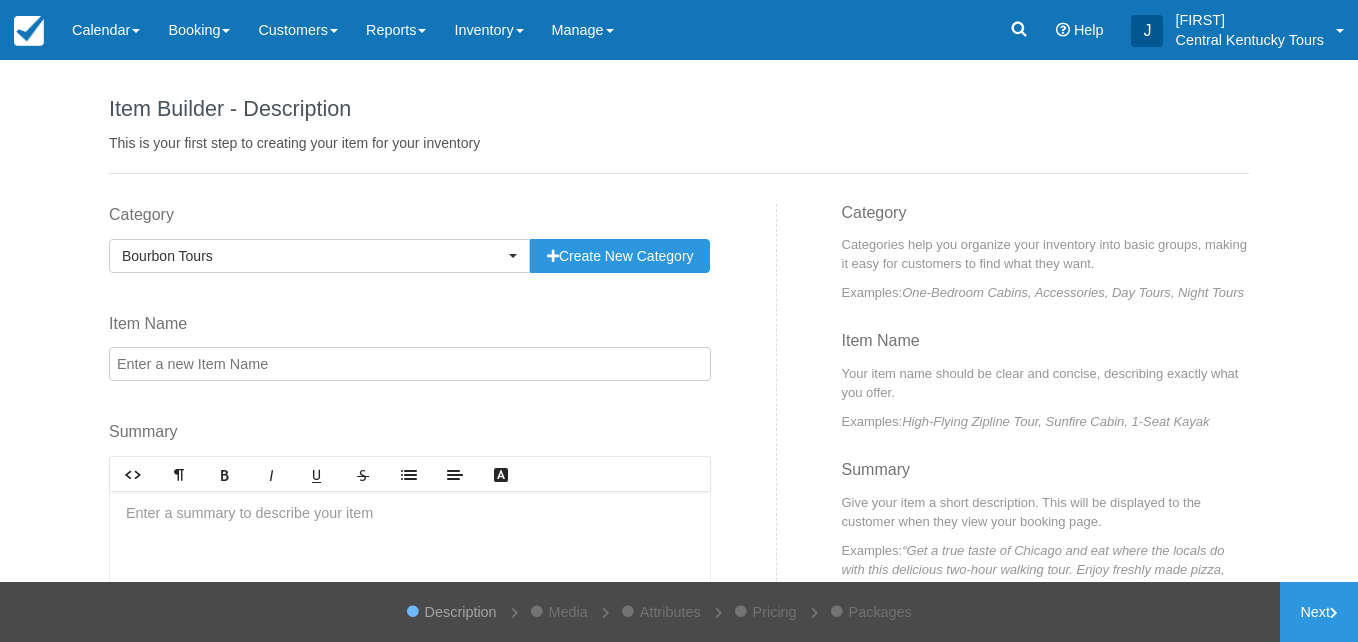 click on "Item Name" at bounding box center (410, 364) 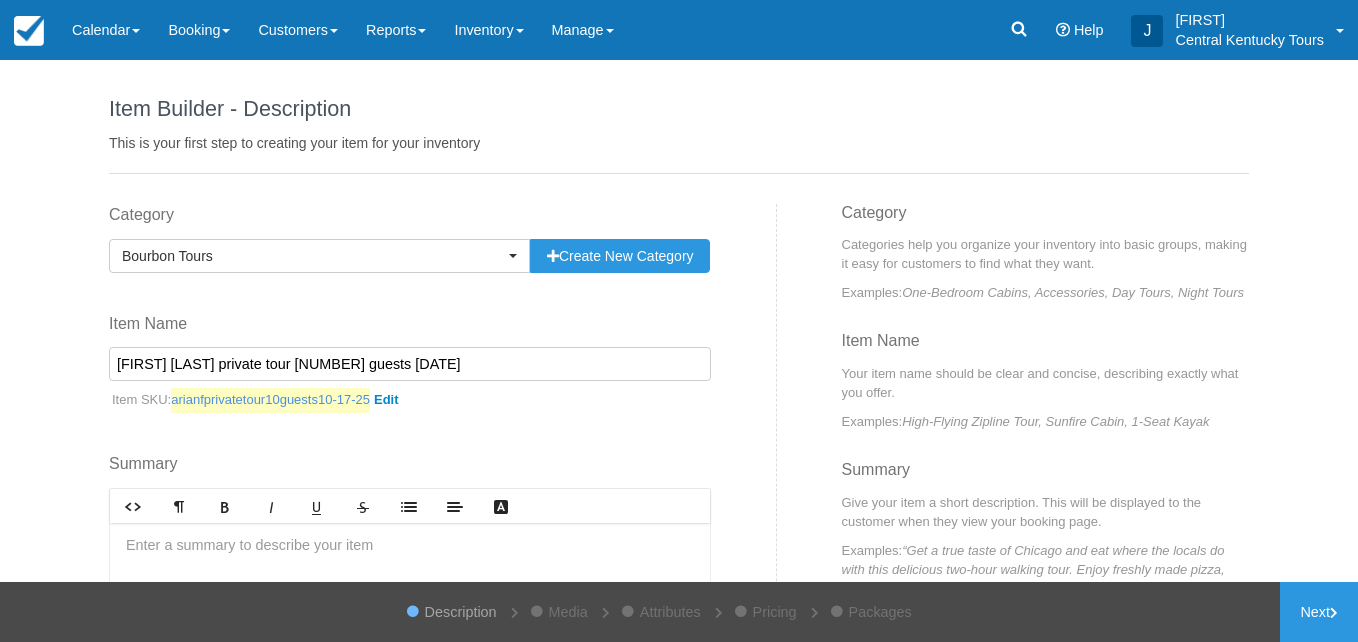 scroll, scrollTop: 214, scrollLeft: 0, axis: vertical 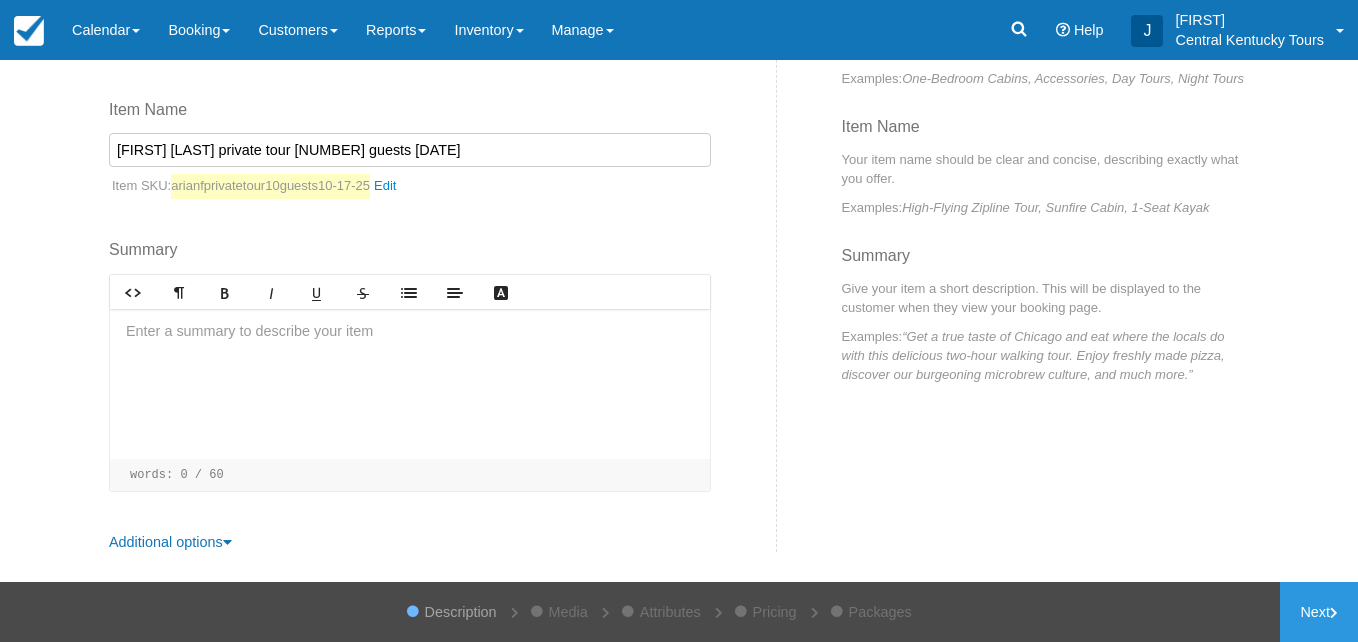 type on "[FIRST] F private tour 10 guests 10-17-25" 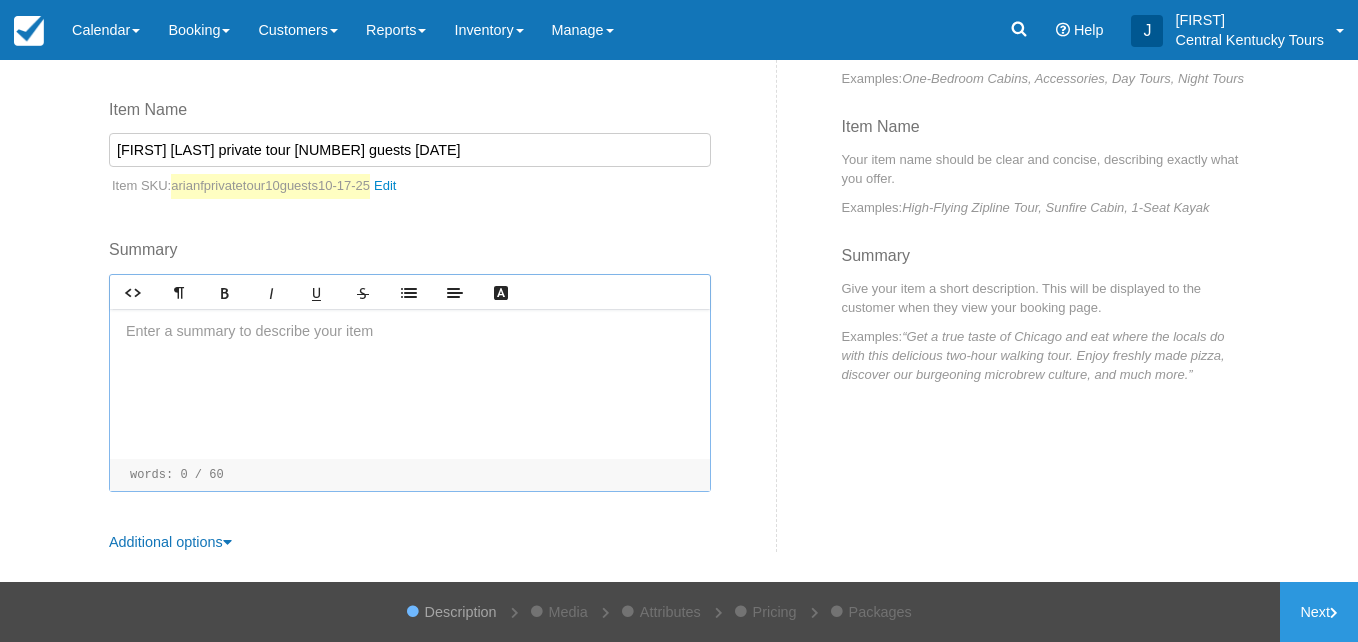 type 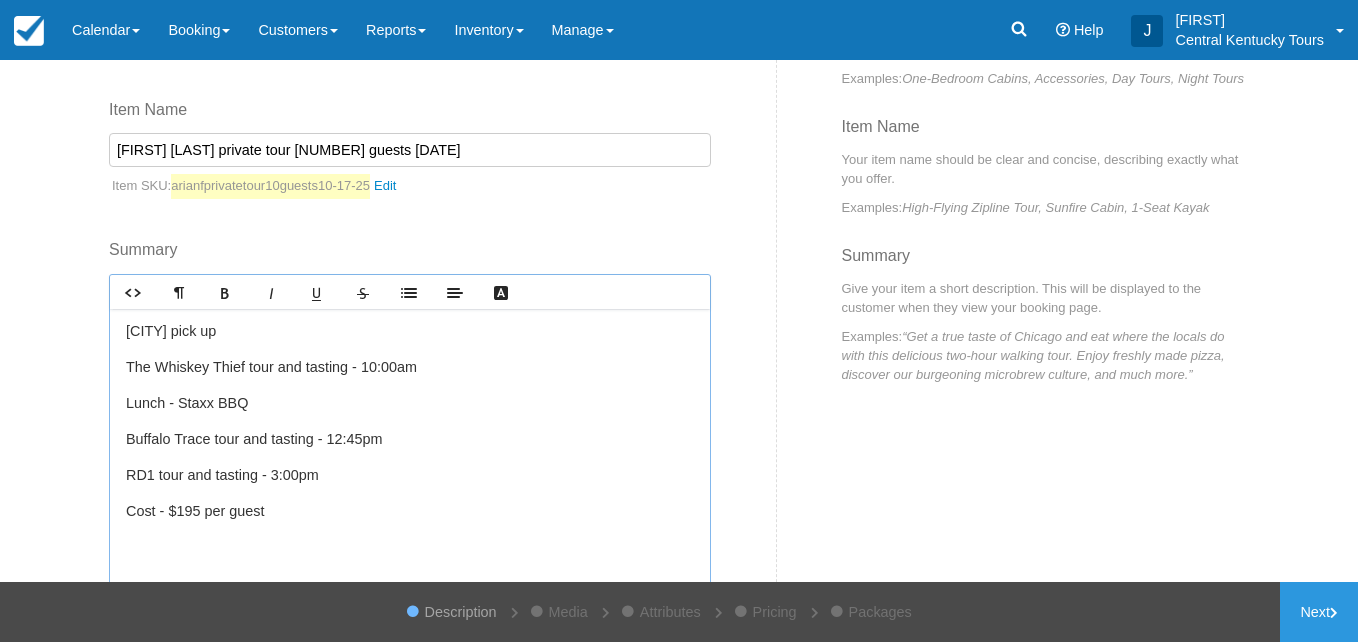 click on "﻿" at bounding box center (410, 548) 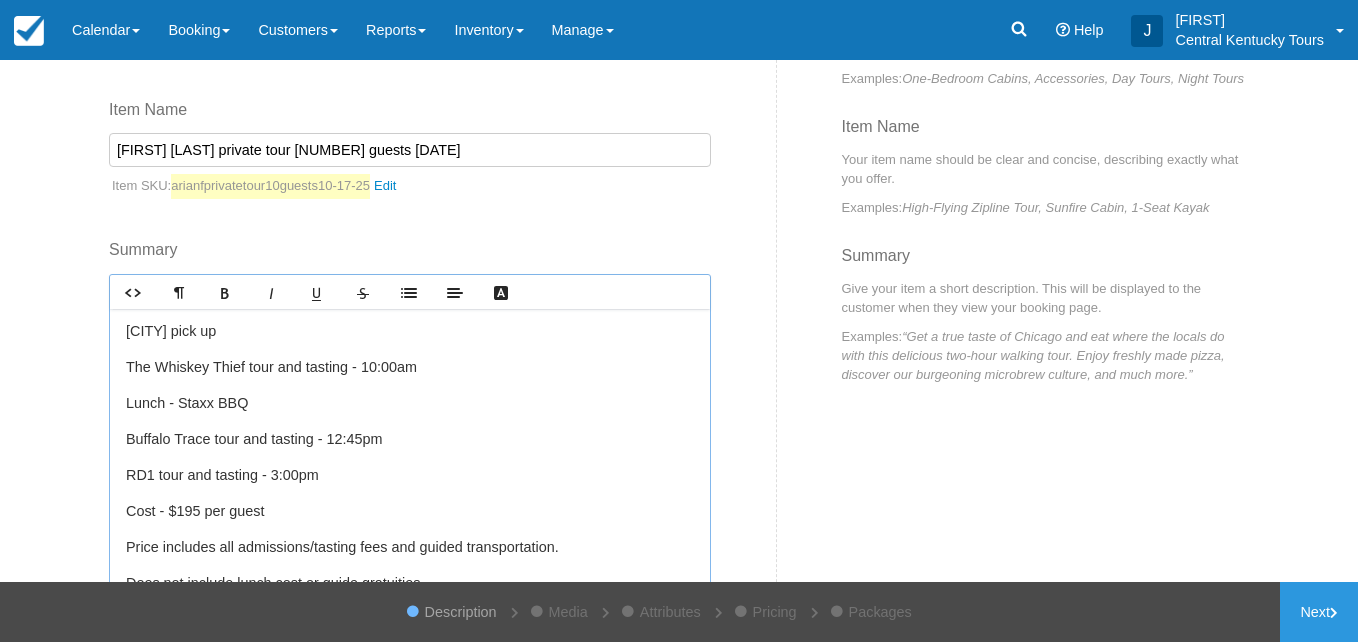 scroll, scrollTop: 109, scrollLeft: 0, axis: vertical 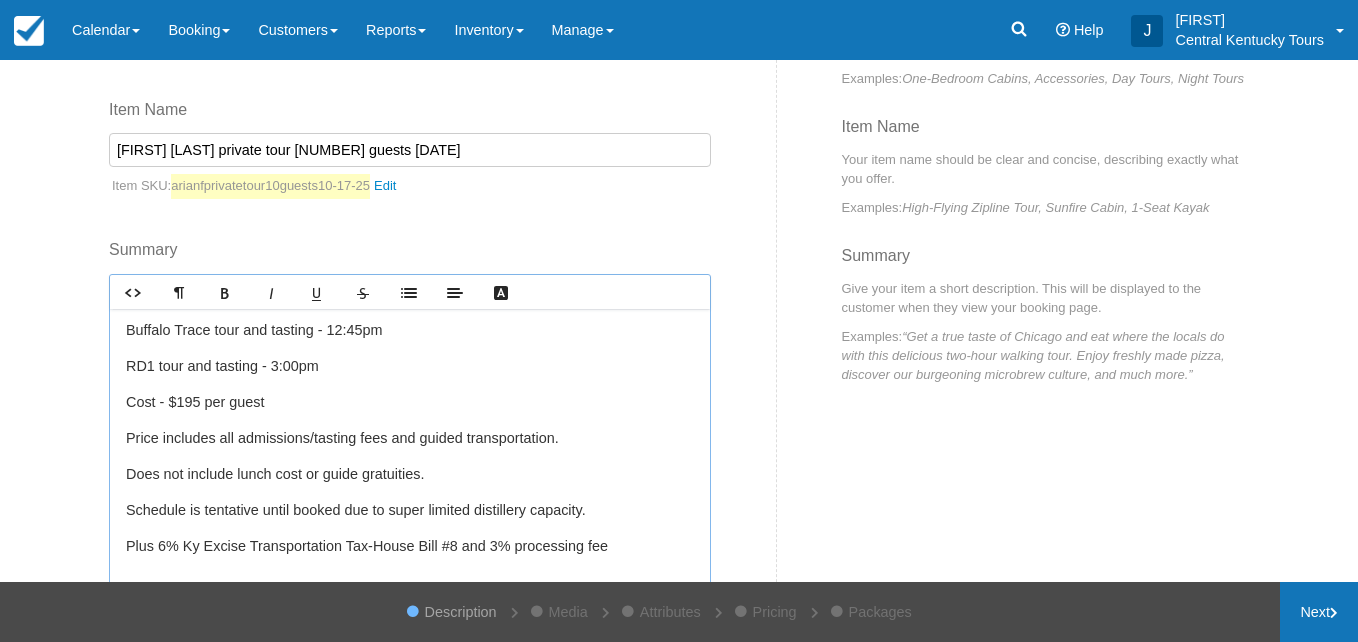 click on "Next" at bounding box center (1319, 612) 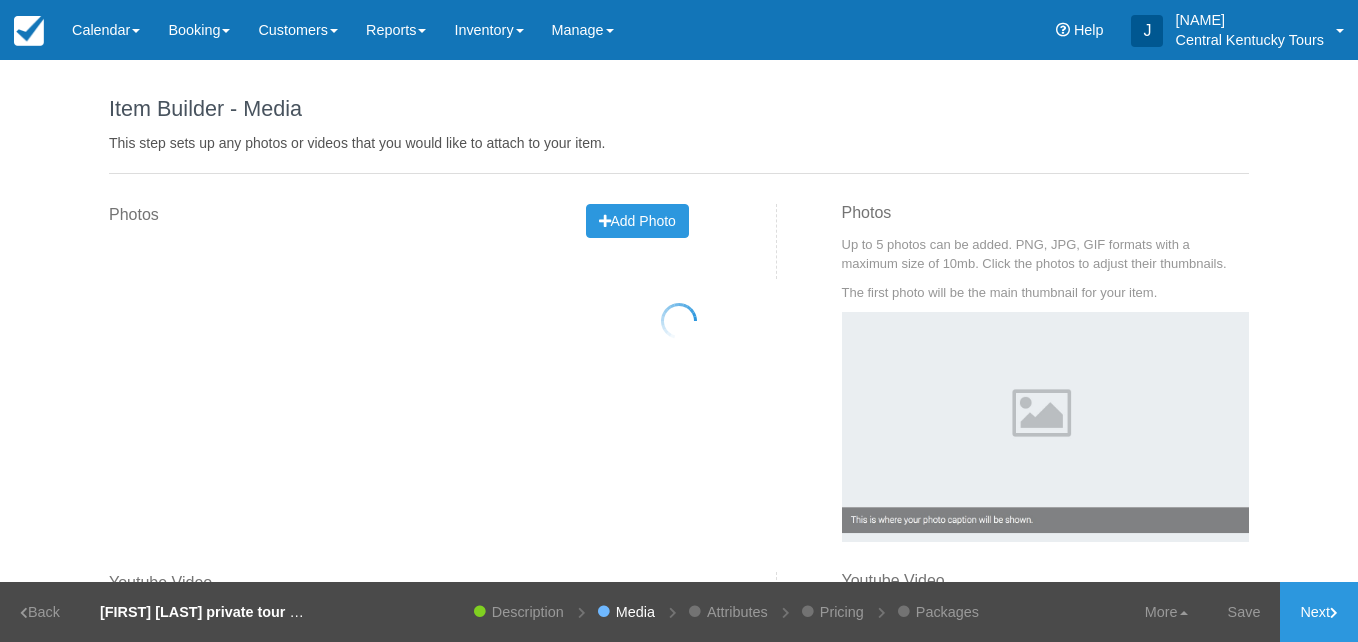 scroll, scrollTop: 0, scrollLeft: 0, axis: both 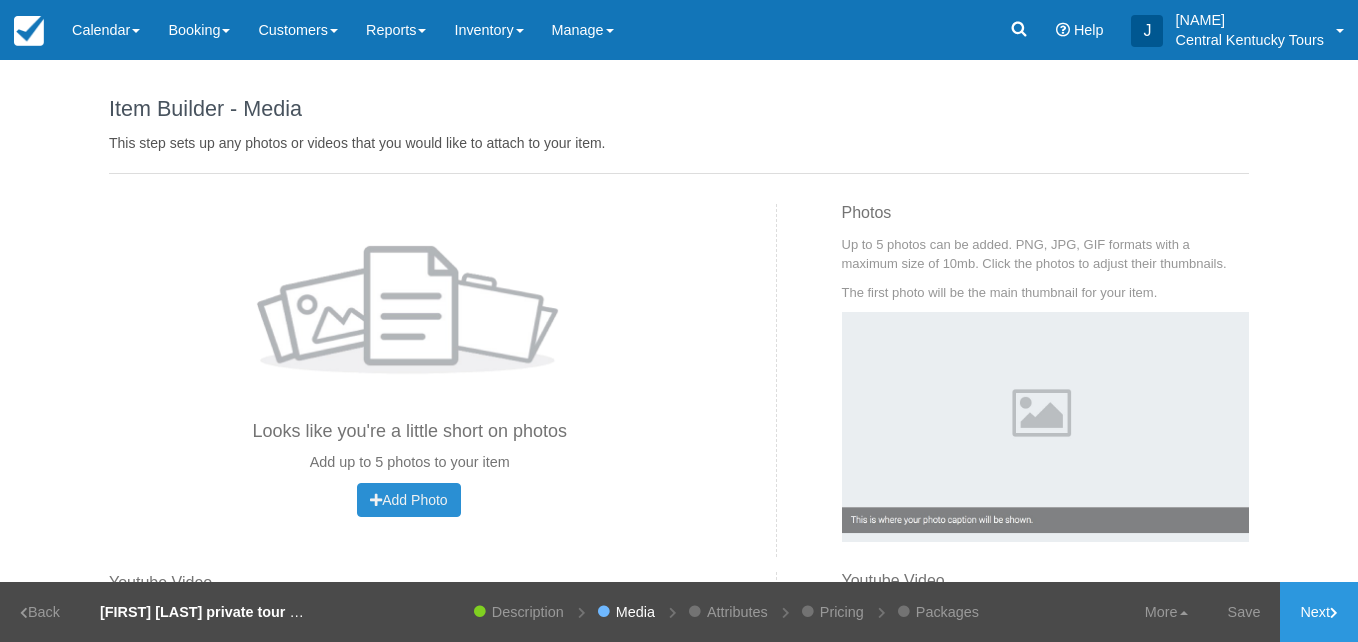 click on "Add Photo" at bounding box center [408, 500] 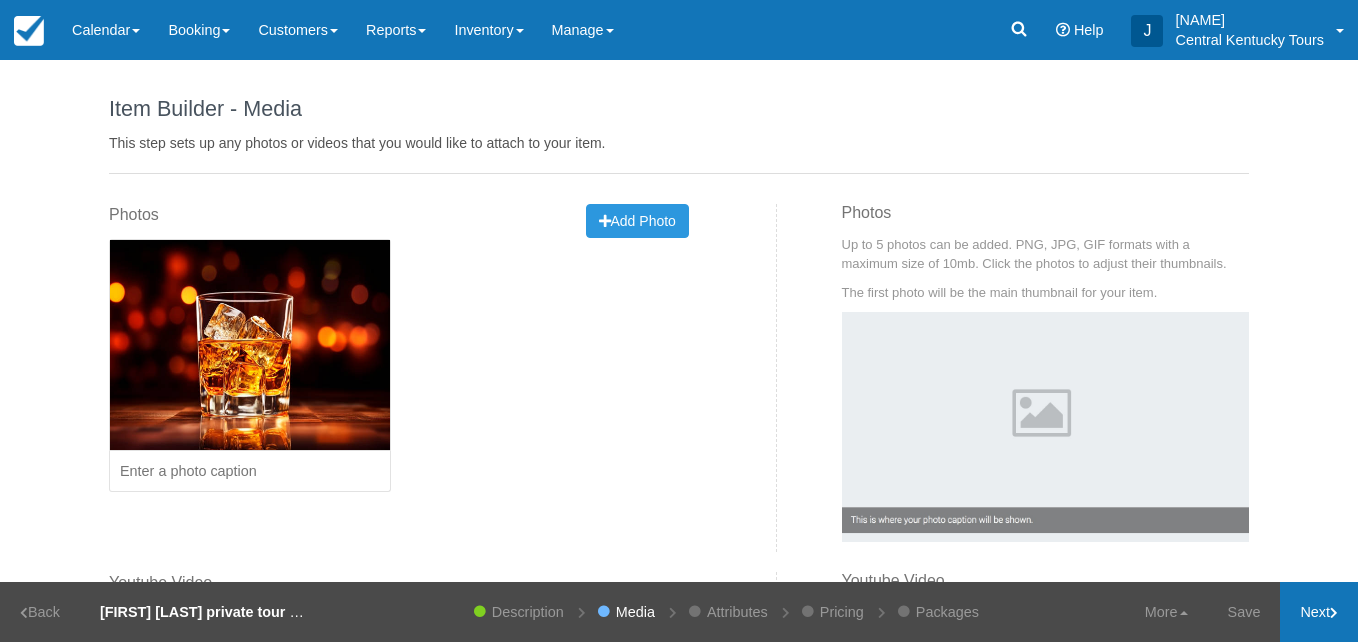 click on "Next" at bounding box center [1319, 612] 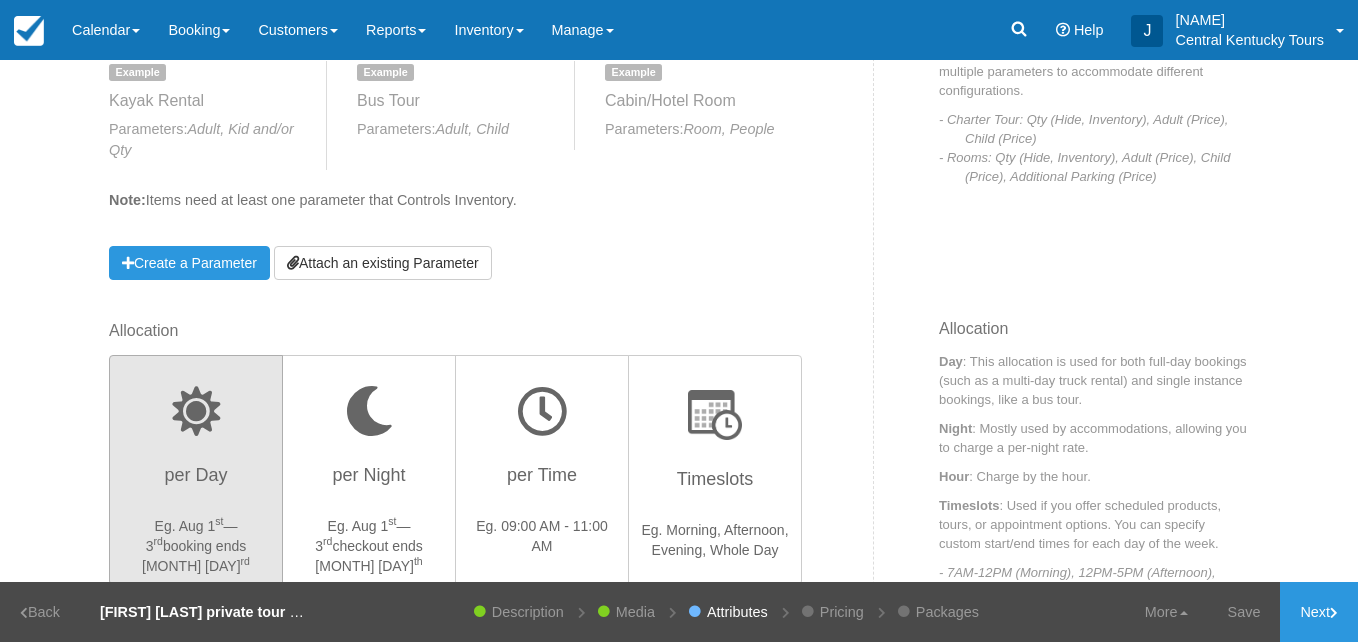 scroll, scrollTop: 341, scrollLeft: 0, axis: vertical 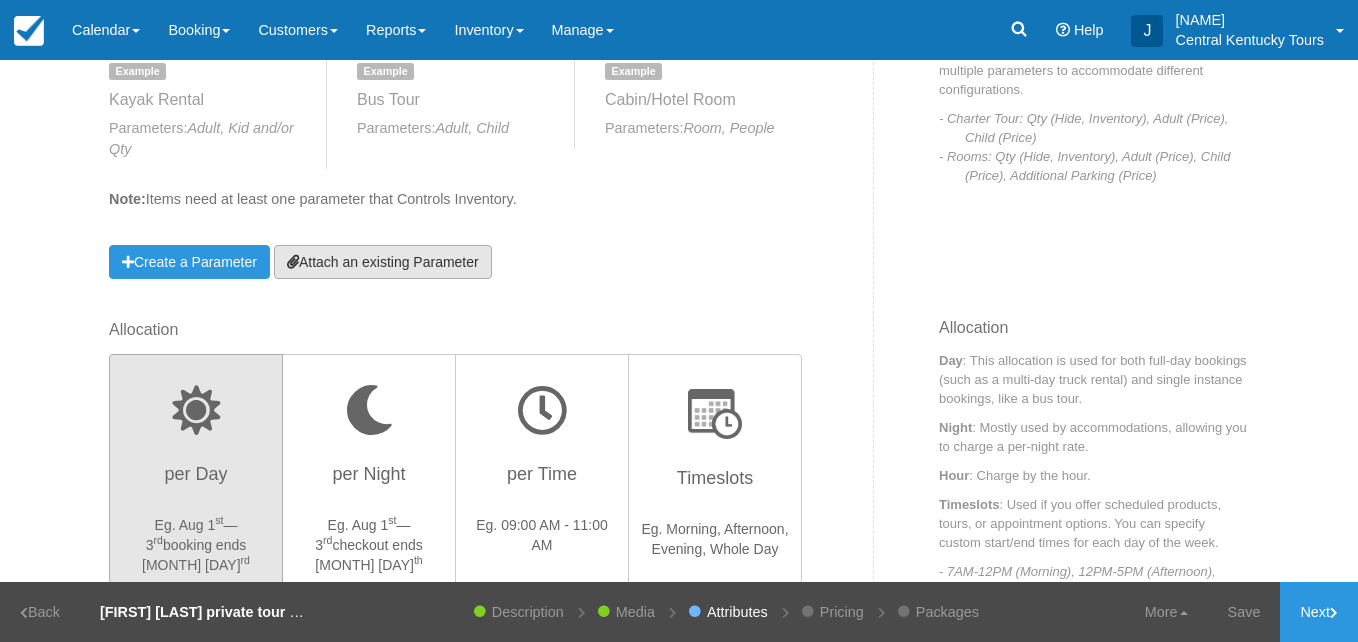 click on "Attach an existing Parameter" at bounding box center [383, 262] 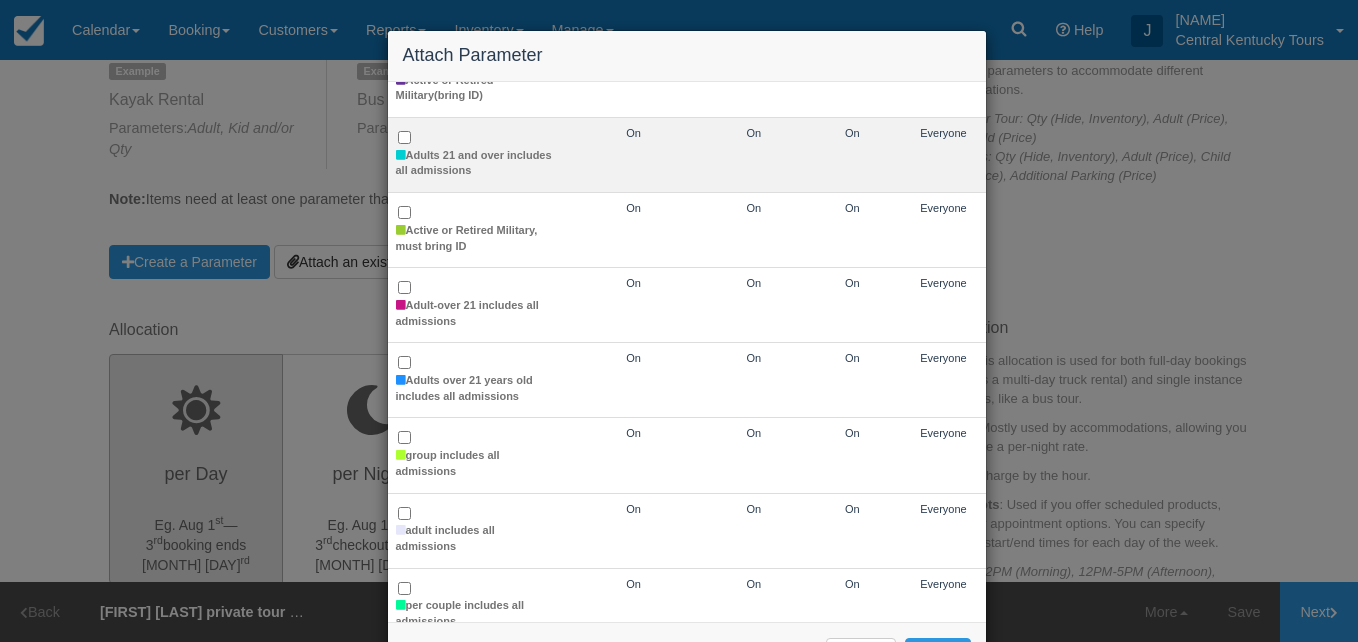 scroll, scrollTop: 211, scrollLeft: 0, axis: vertical 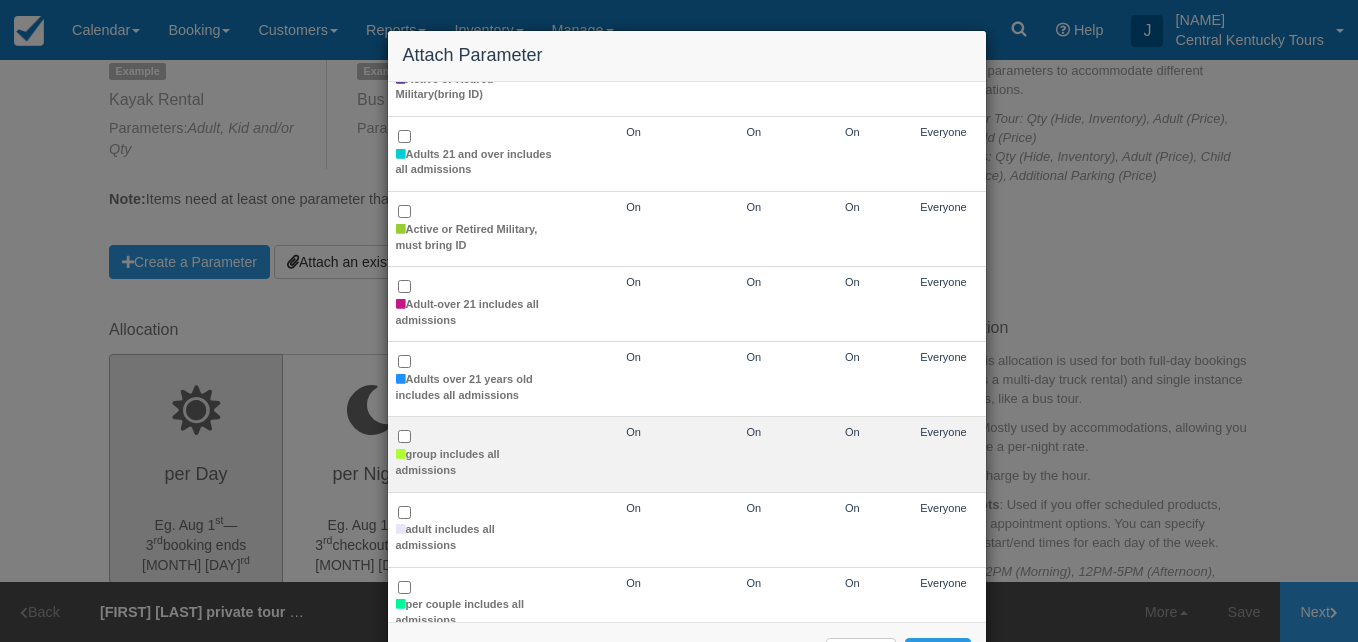 click on "group includes all admissions" at bounding box center (475, 454) 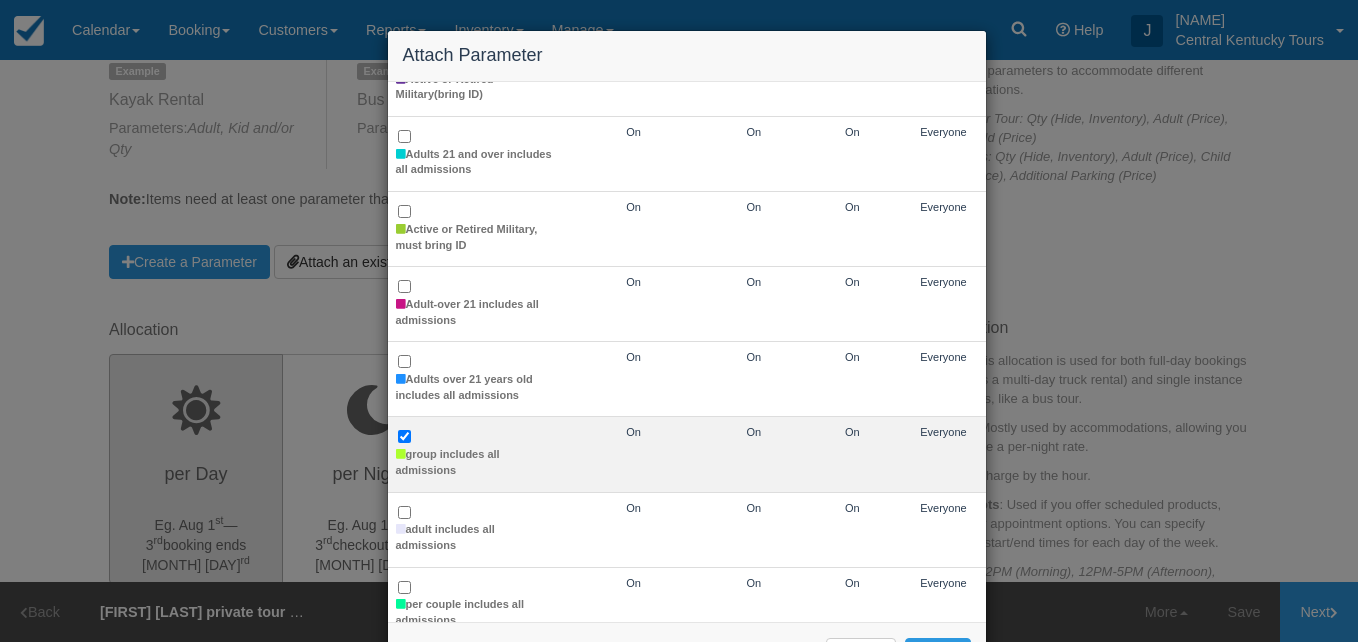 checkbox on "true" 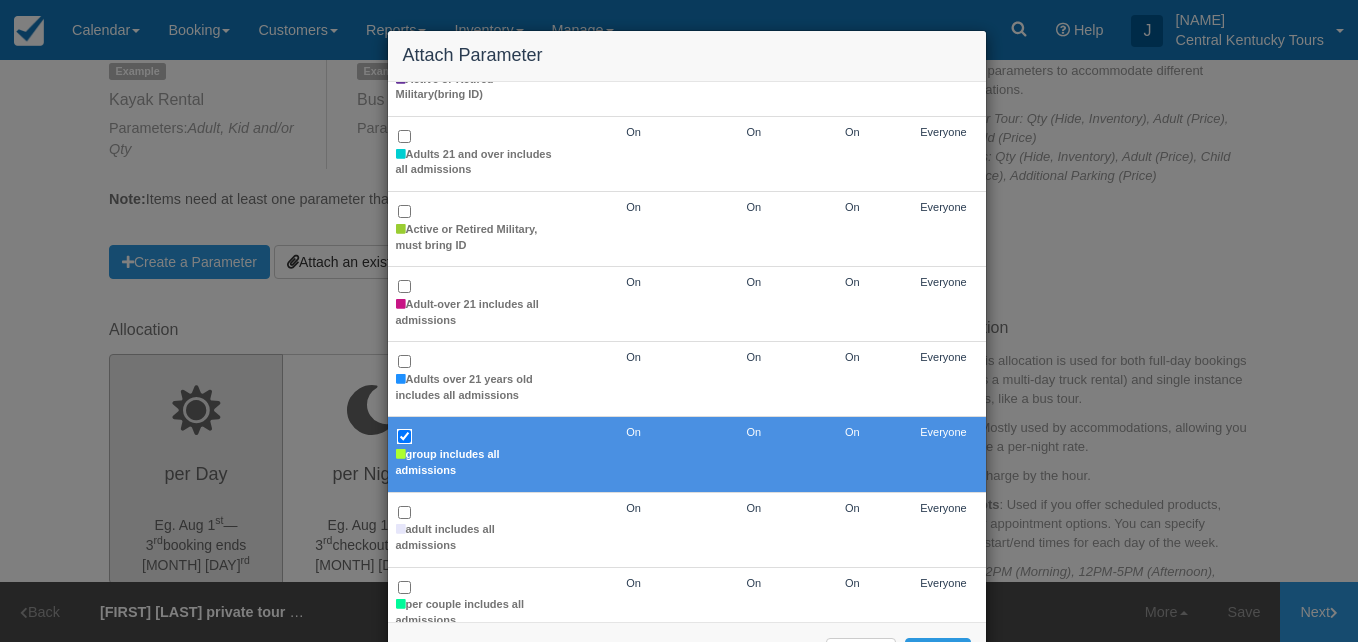 scroll, scrollTop: 76, scrollLeft: 0, axis: vertical 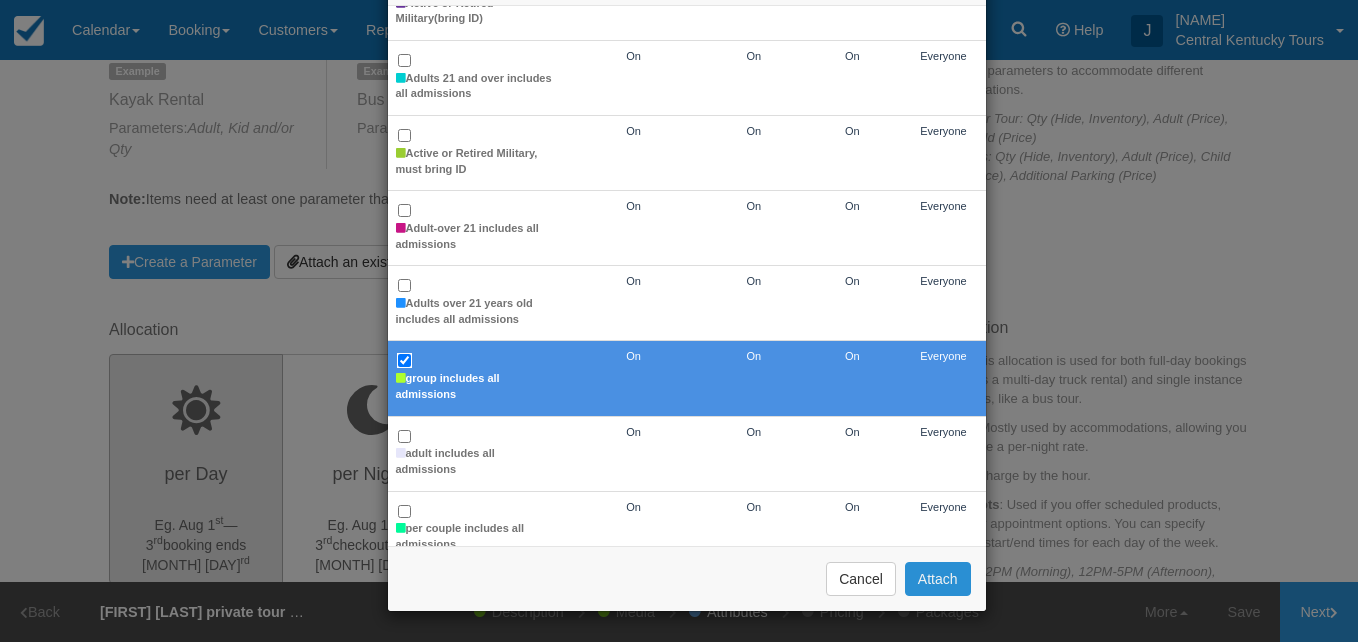 click on "Attach" at bounding box center (938, 579) 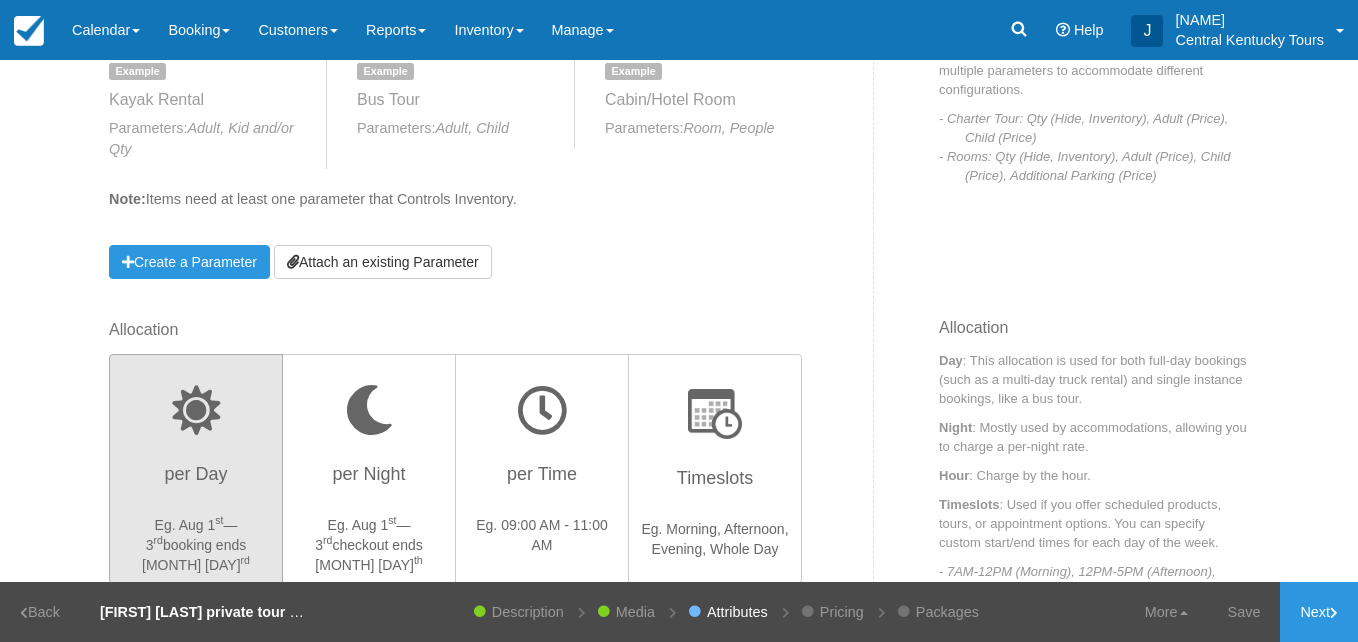 scroll, scrollTop: 102, scrollLeft: 0, axis: vertical 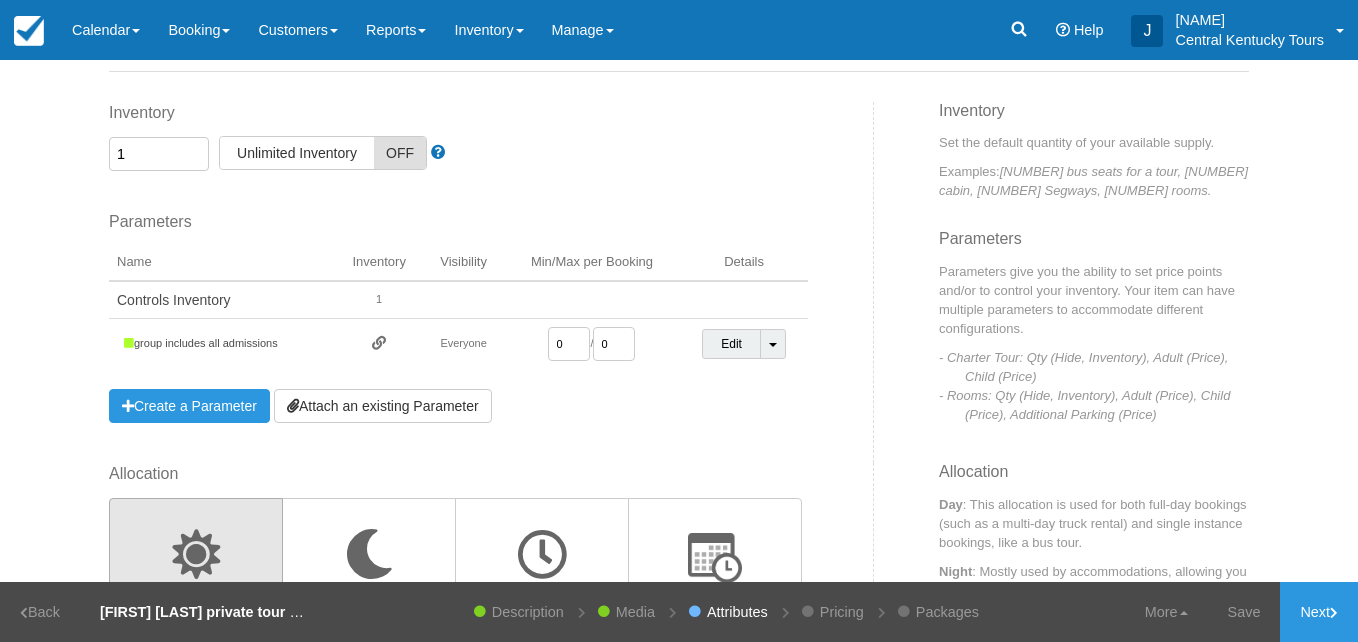 click on "0" at bounding box center [569, 344] 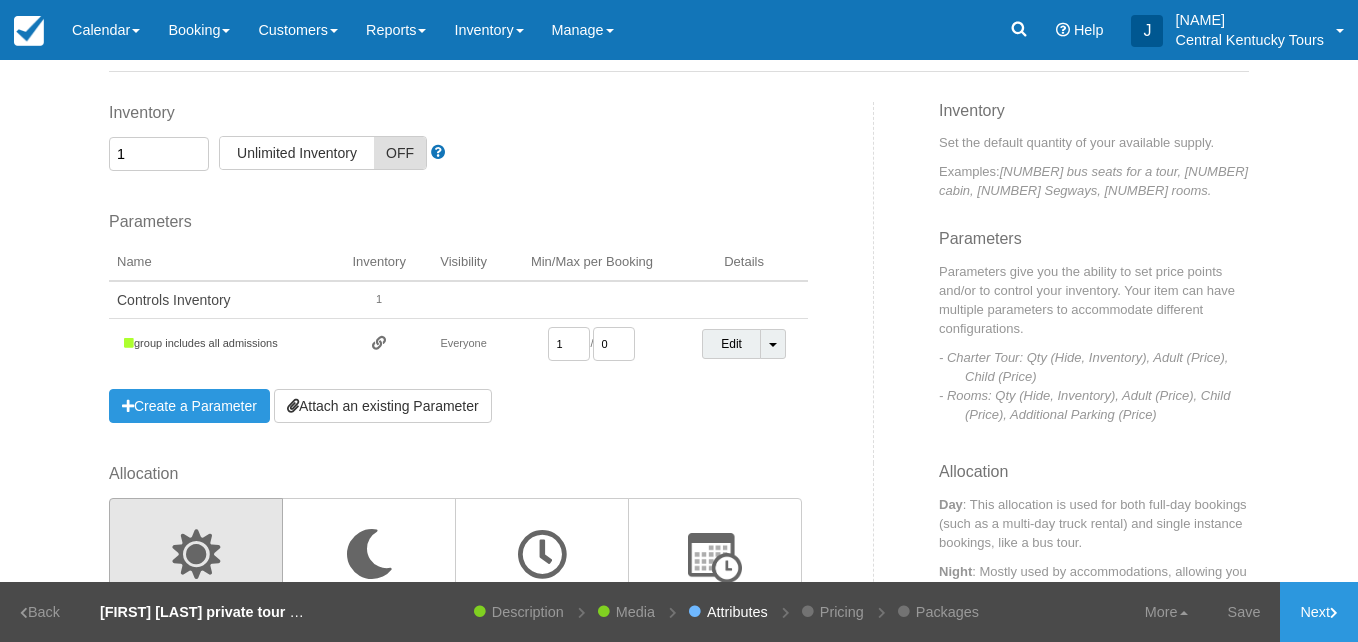 type on "1" 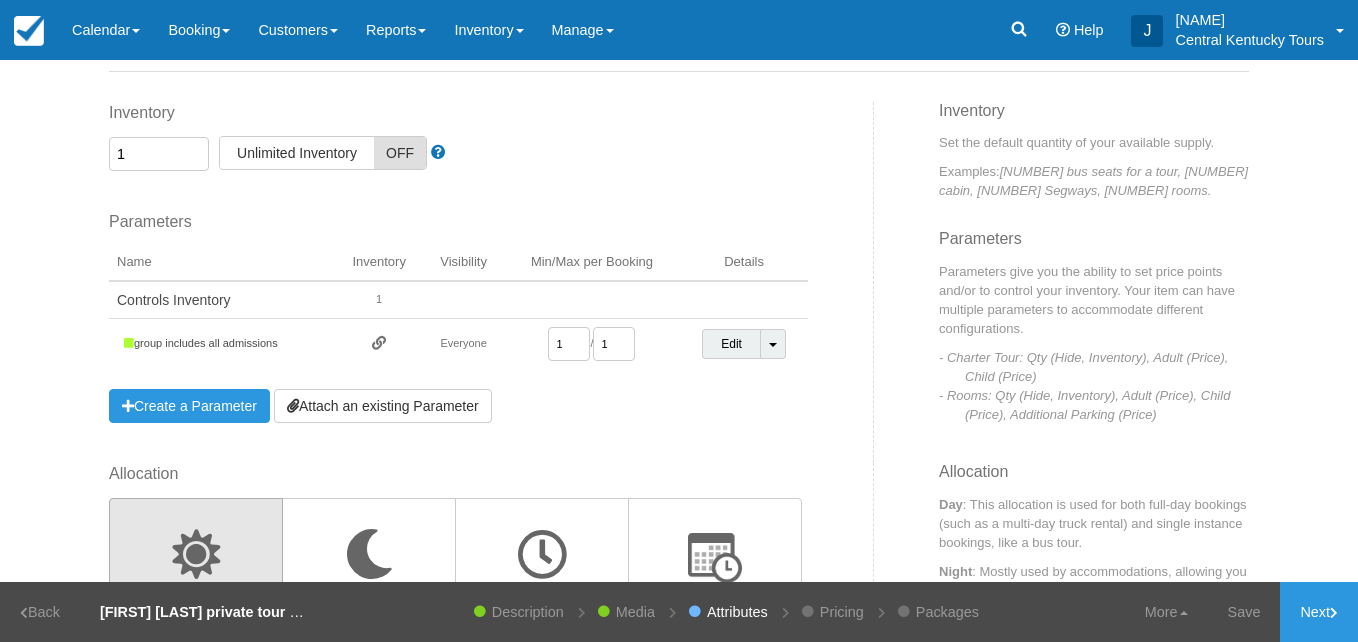 type on "1" 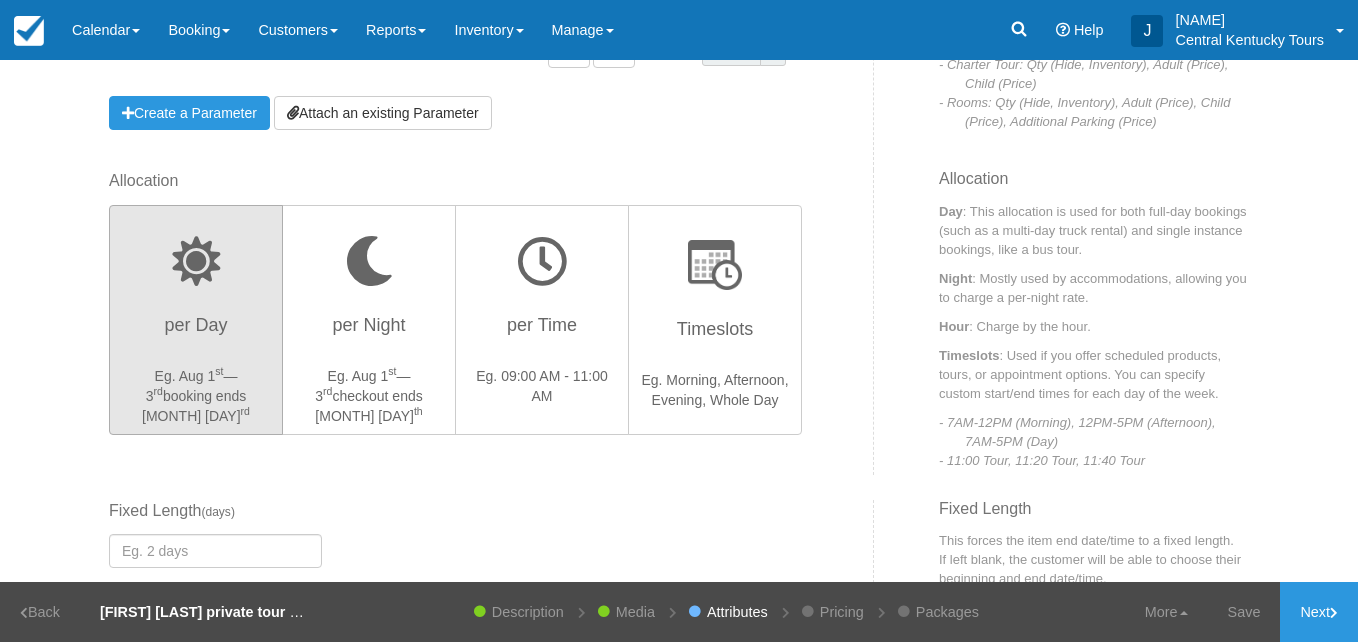 scroll, scrollTop: 396, scrollLeft: 0, axis: vertical 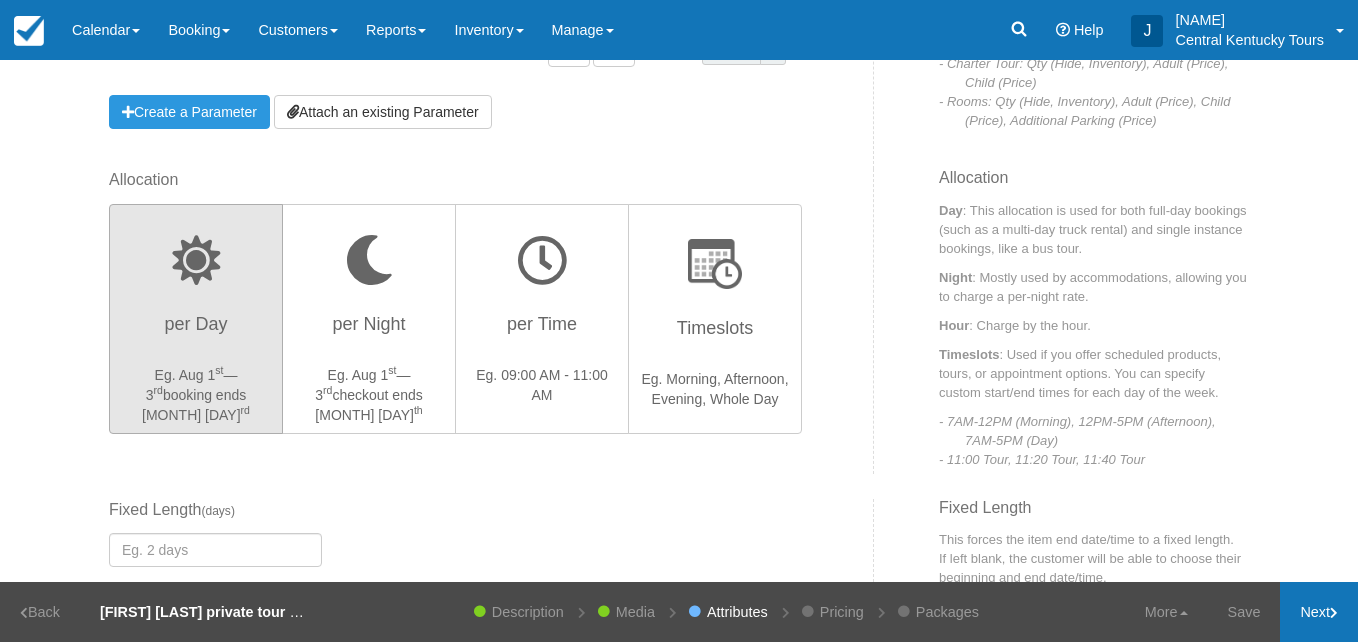 click on "Next" at bounding box center [1319, 612] 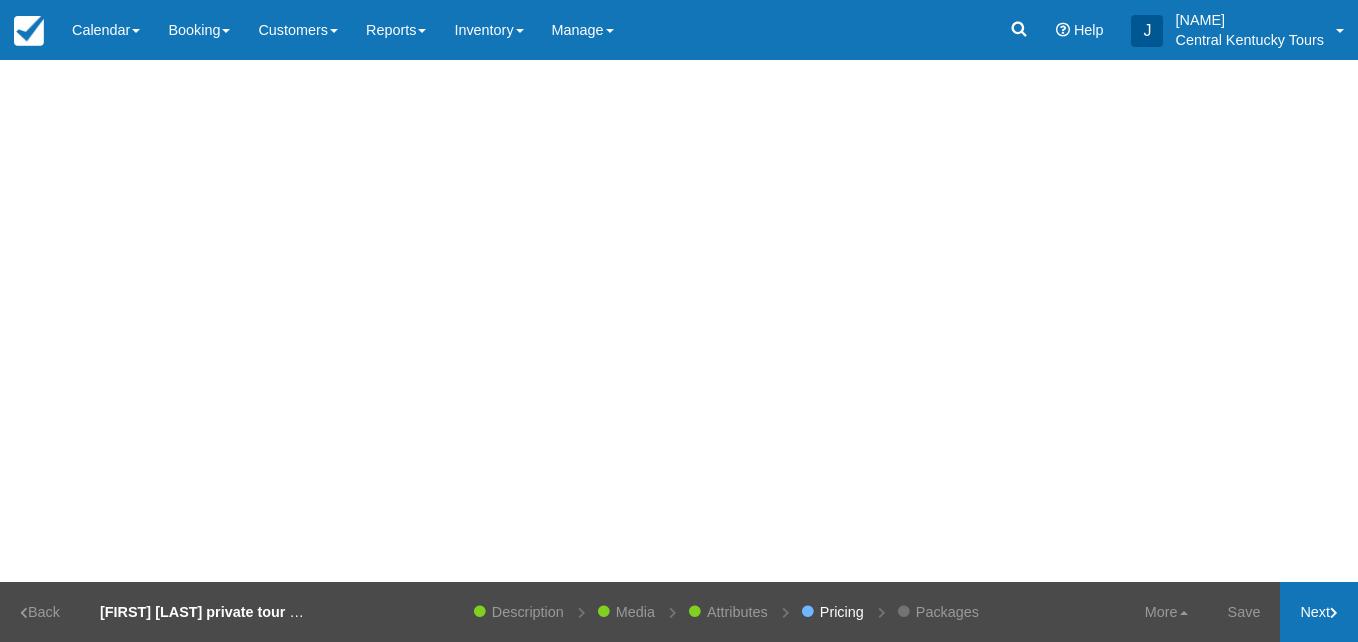 scroll, scrollTop: 0, scrollLeft: 0, axis: both 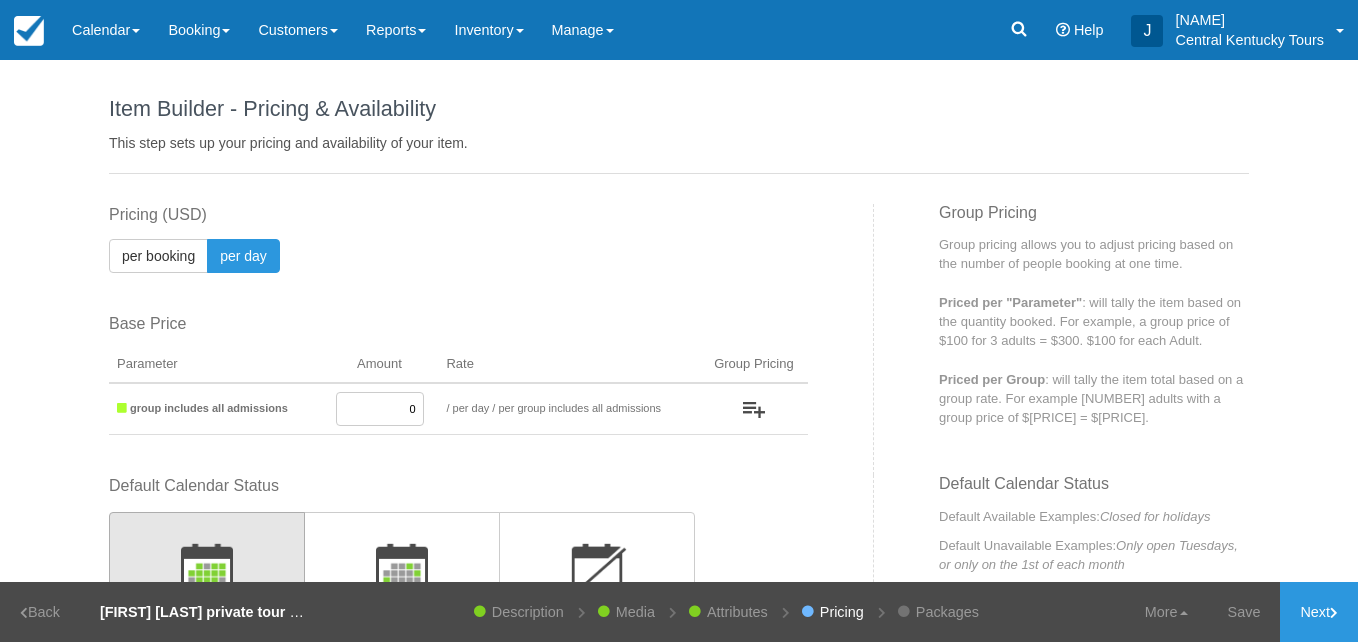 drag, startPoint x: 354, startPoint y: 415, endPoint x: 418, endPoint y: 411, distance: 64.12488 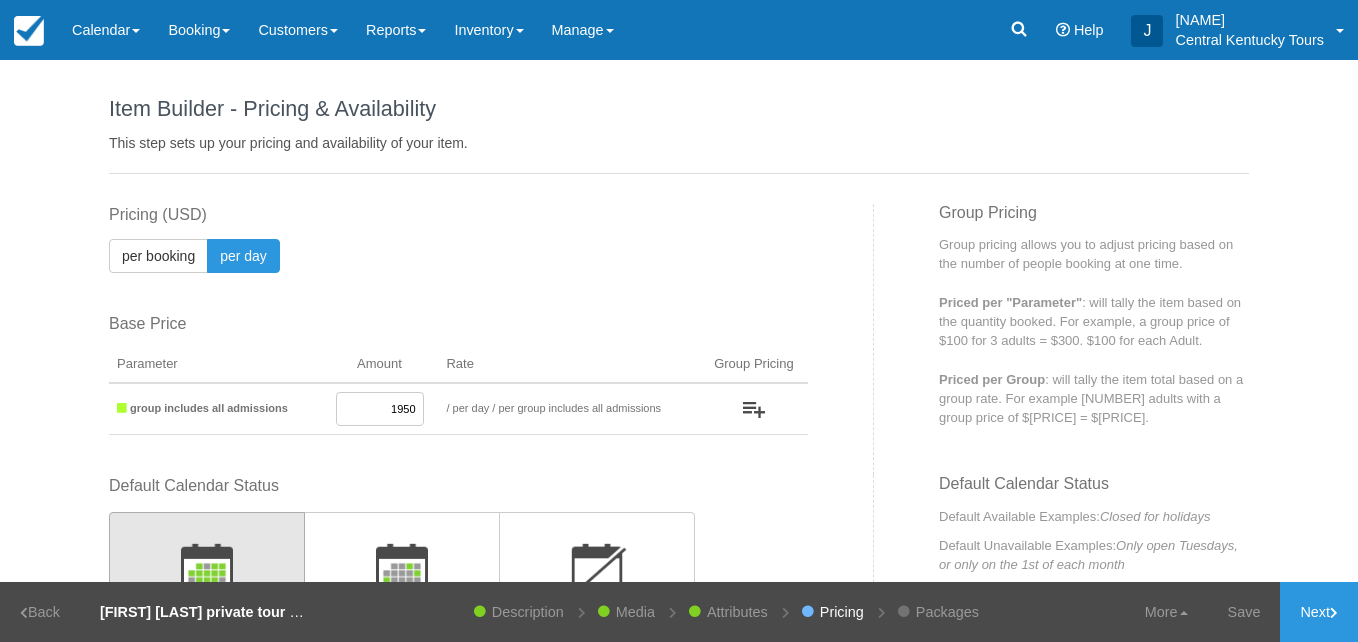type on "1950" 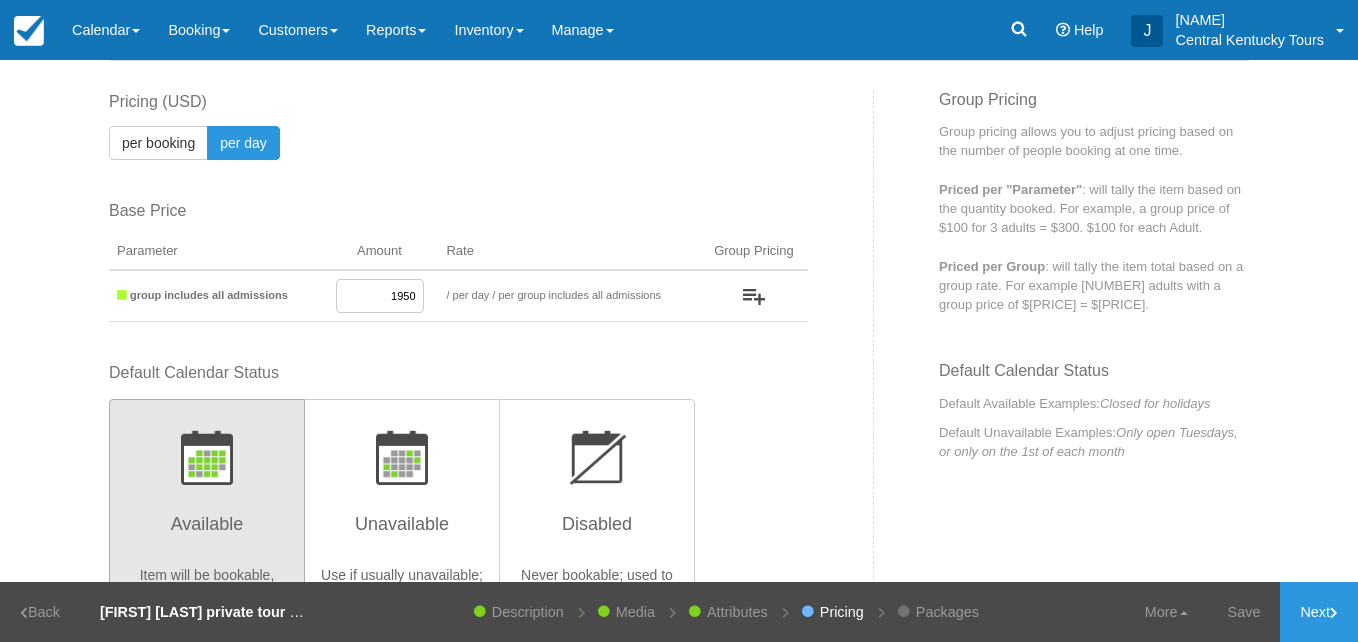 scroll, scrollTop: 165, scrollLeft: 0, axis: vertical 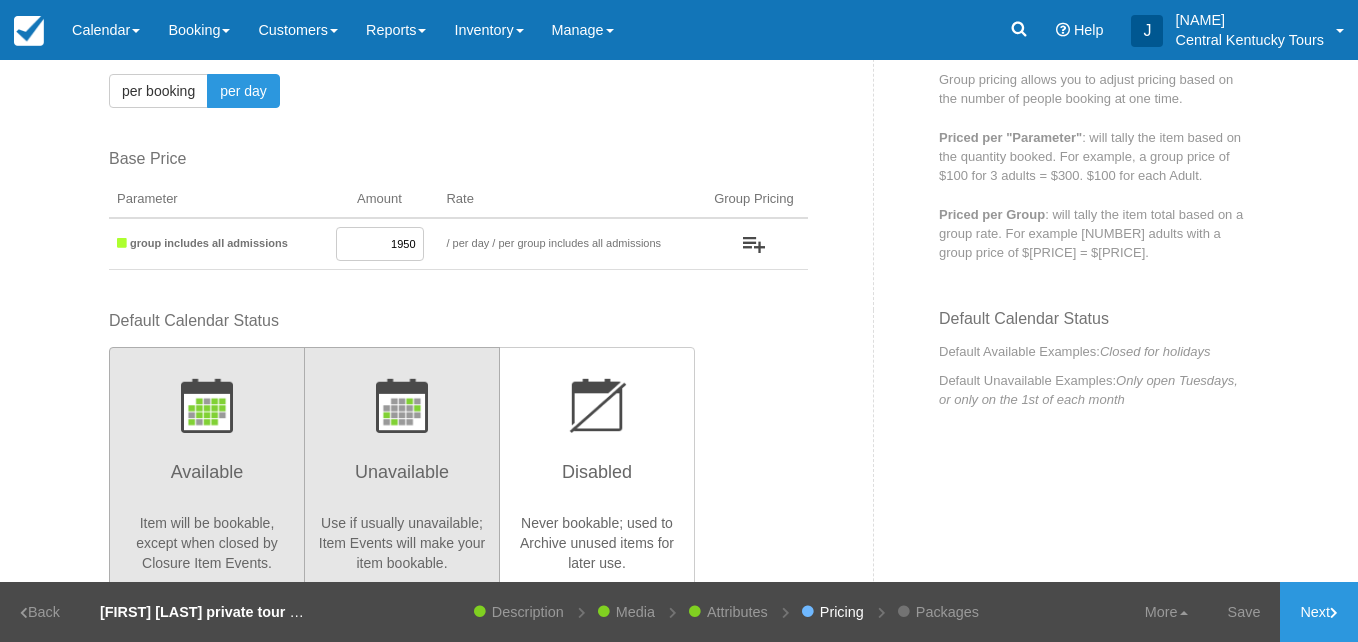 click on "Unavailable
Use if usually unavailable; Item Events will make your item bookable." at bounding box center (402, 470) 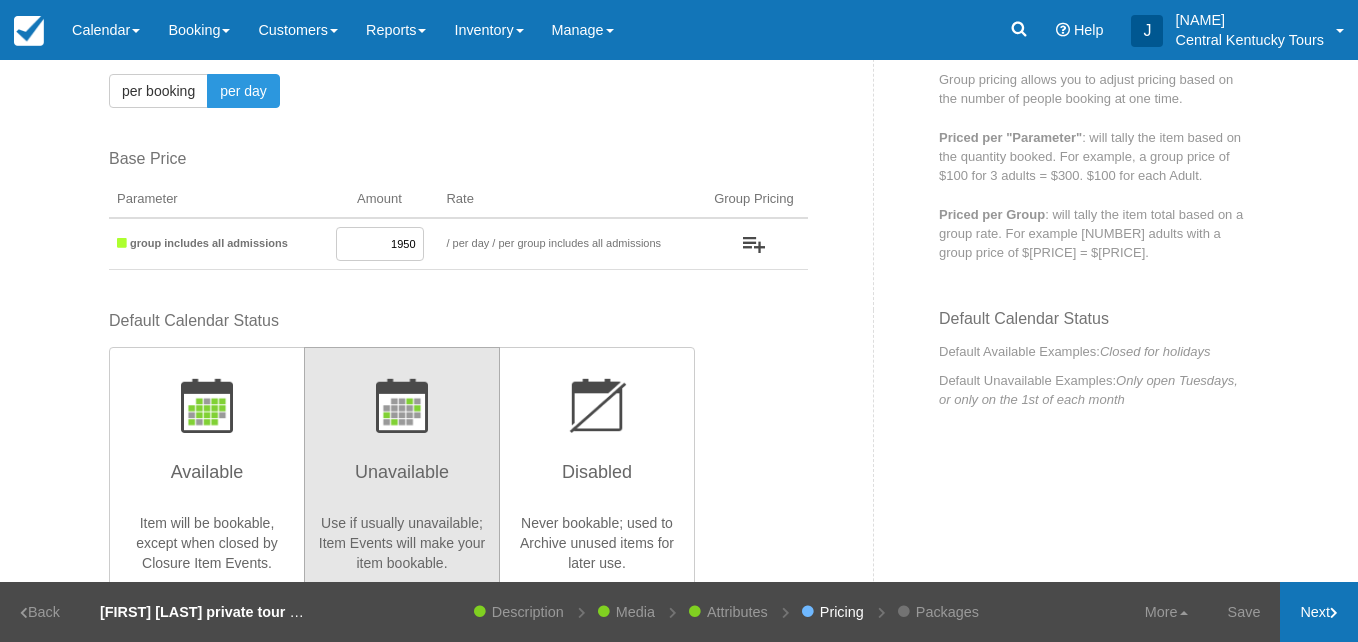 click on "Next" at bounding box center [1319, 612] 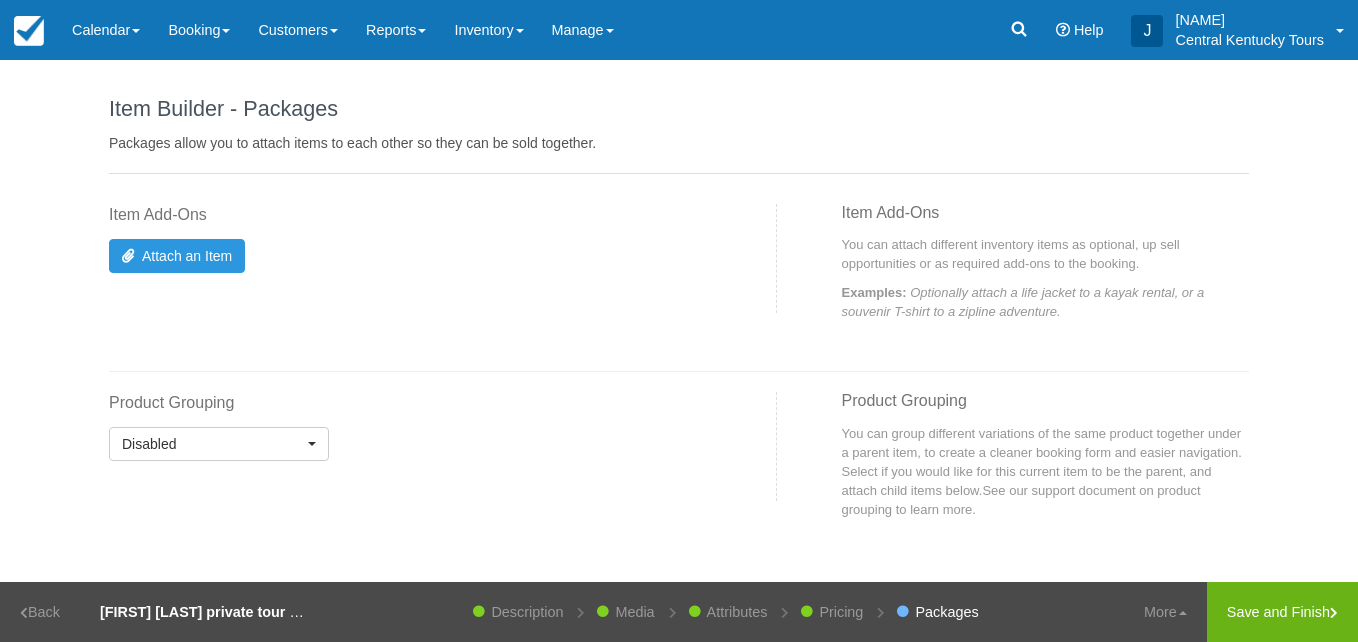 scroll, scrollTop: 0, scrollLeft: 0, axis: both 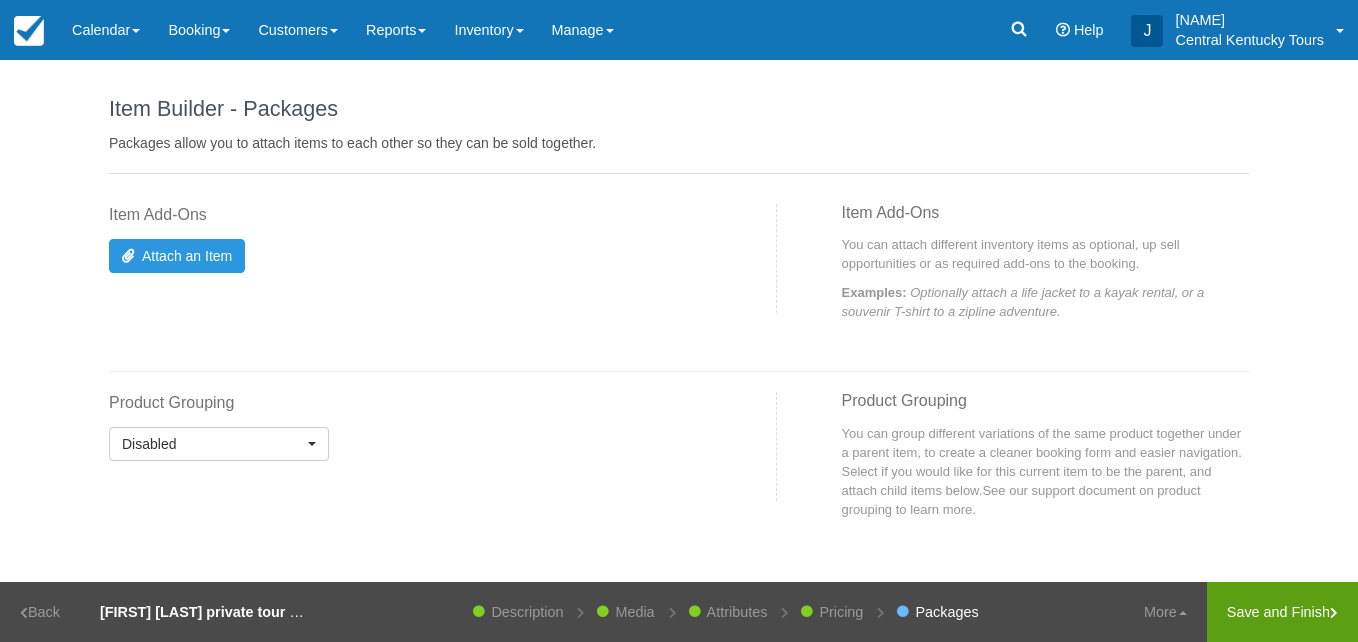 click on "Save and Finish" at bounding box center (1282, 612) 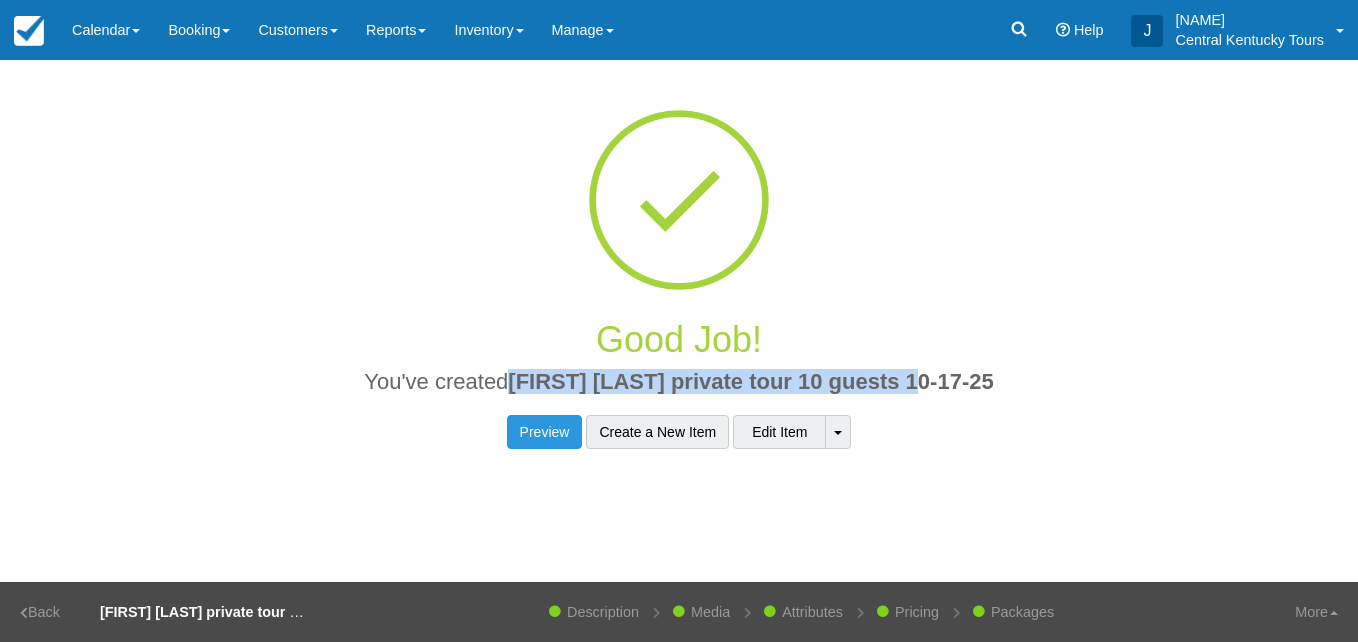 drag, startPoint x: 968, startPoint y: 378, endPoint x: 550, endPoint y: 386, distance: 418.07654 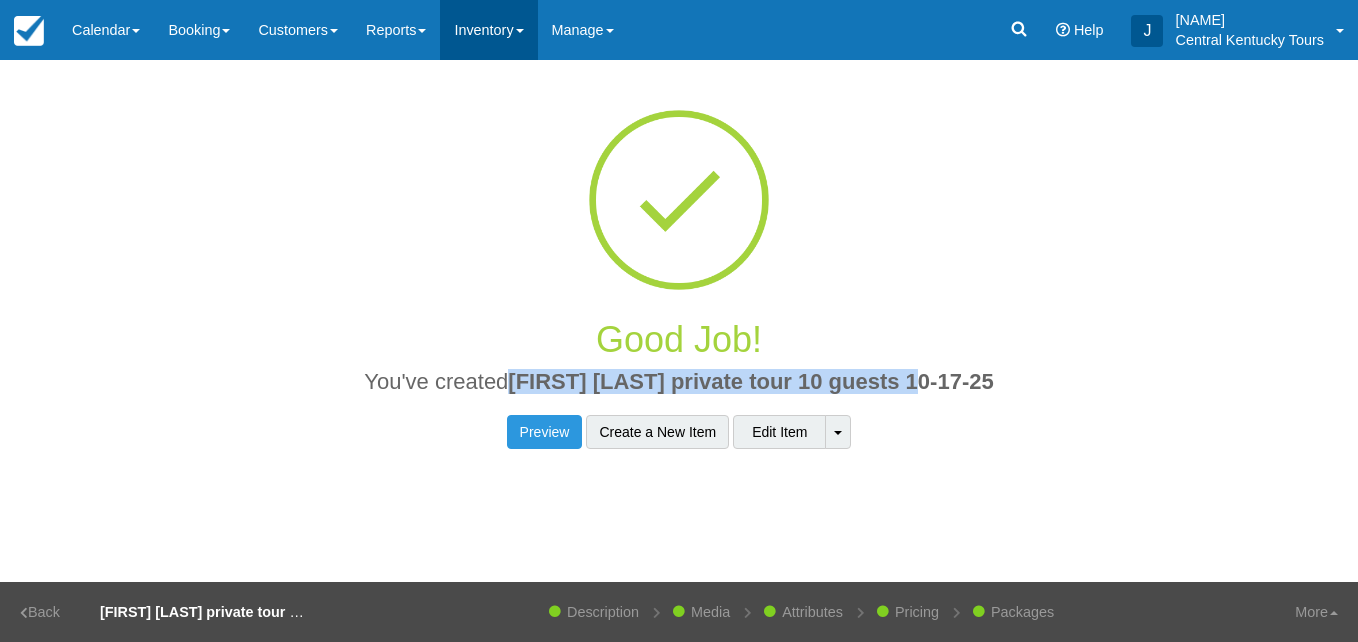 click on "Inventory" at bounding box center [488, 30] 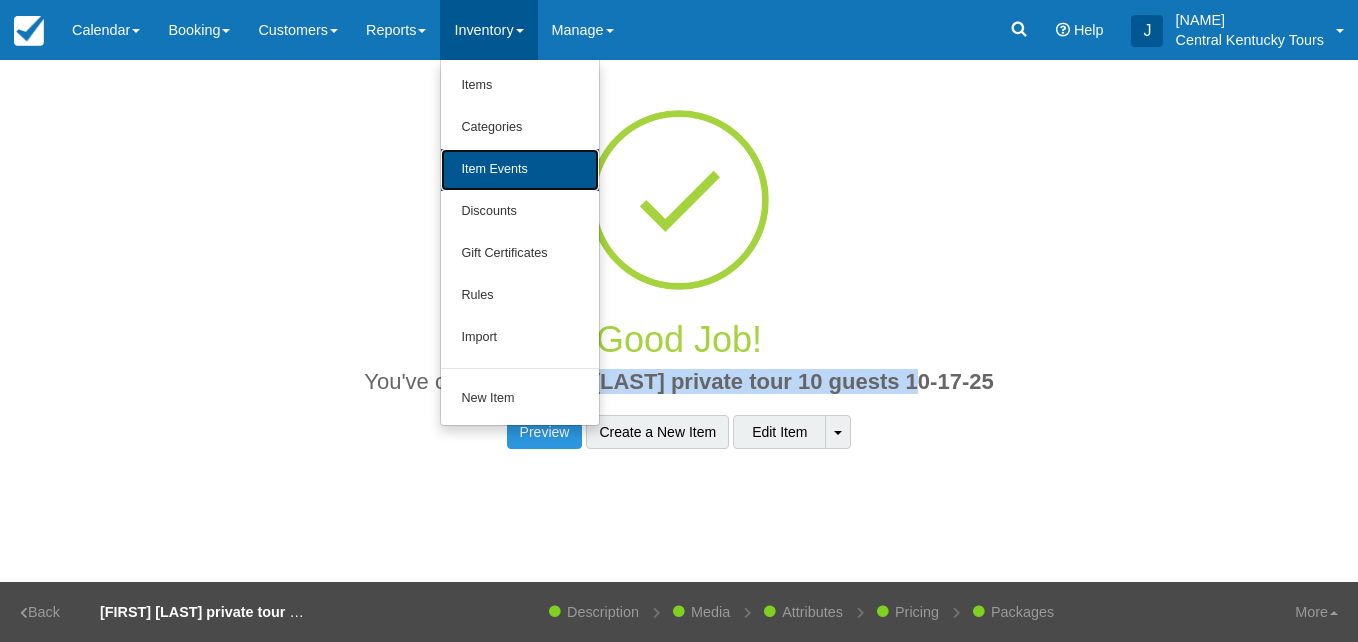 click on "Item Events" at bounding box center [520, 170] 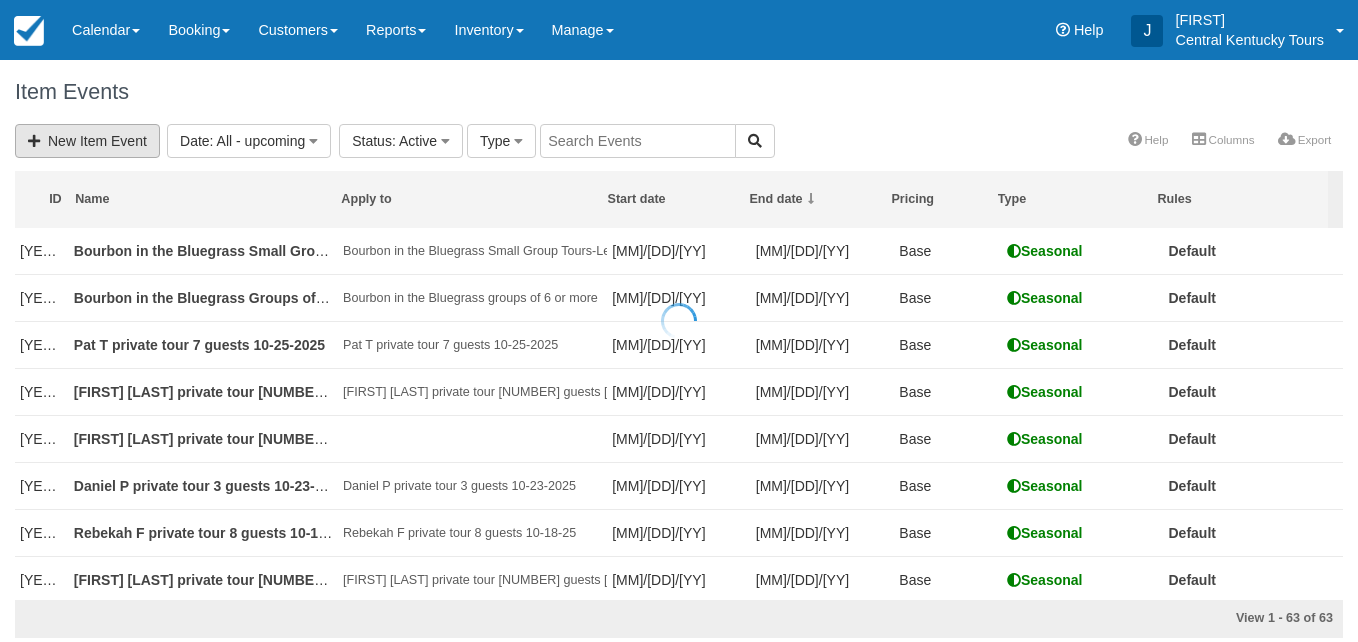 click on "New Item Event" at bounding box center (87, 141) 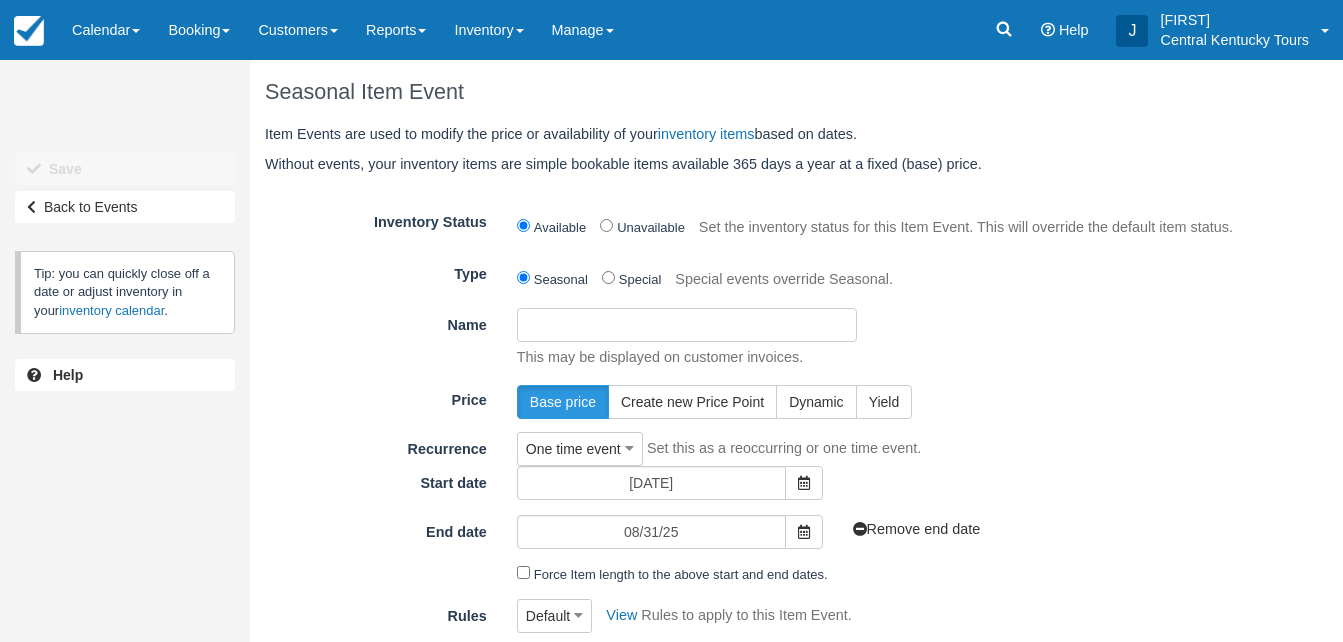 scroll, scrollTop: 0, scrollLeft: 0, axis: both 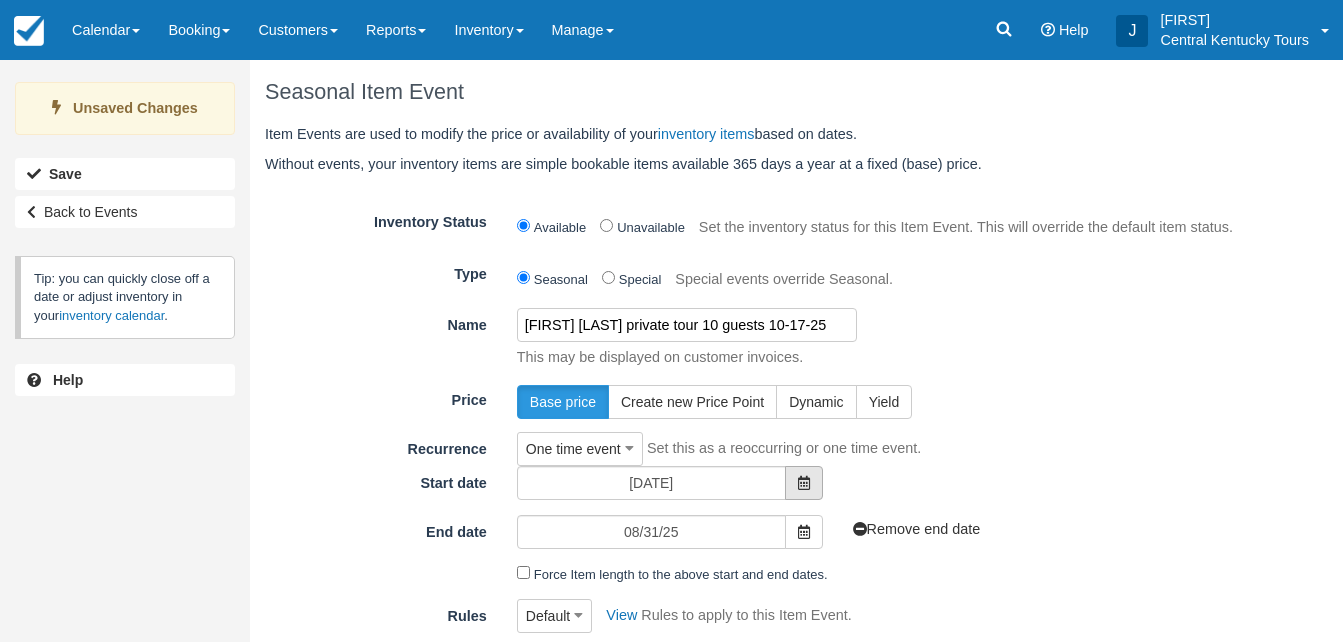 type on "[FIRST] F private tour 10 guests 10-17-25" 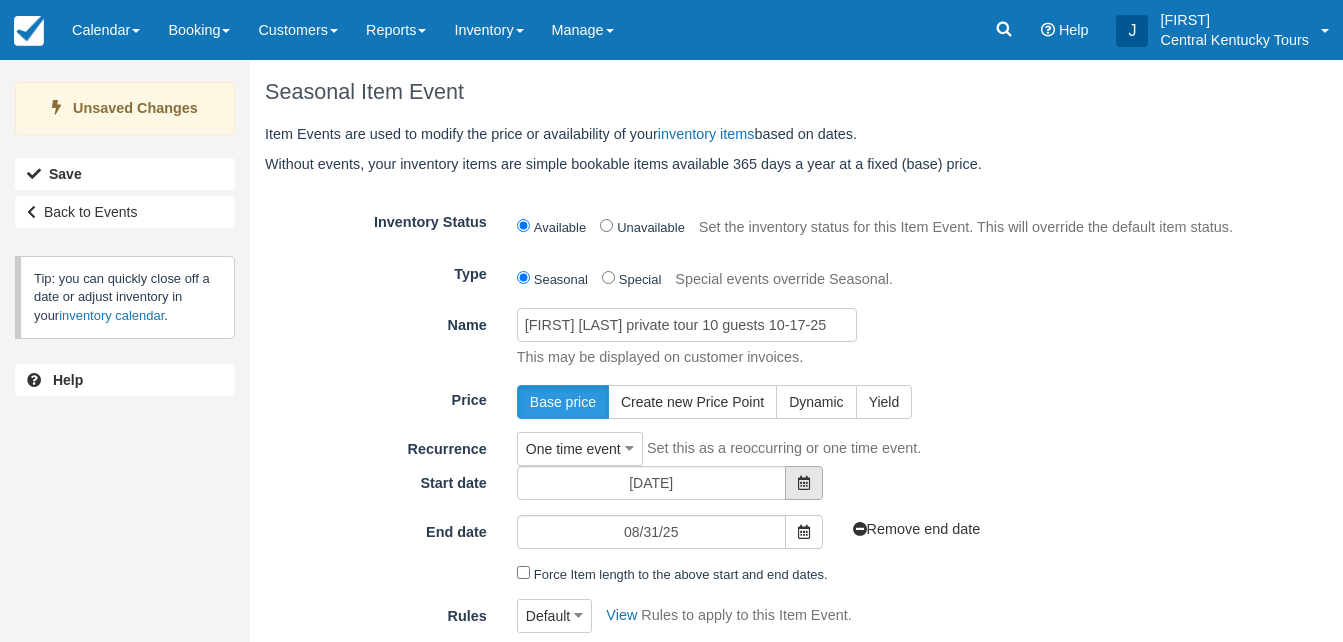 click at bounding box center [804, 483] 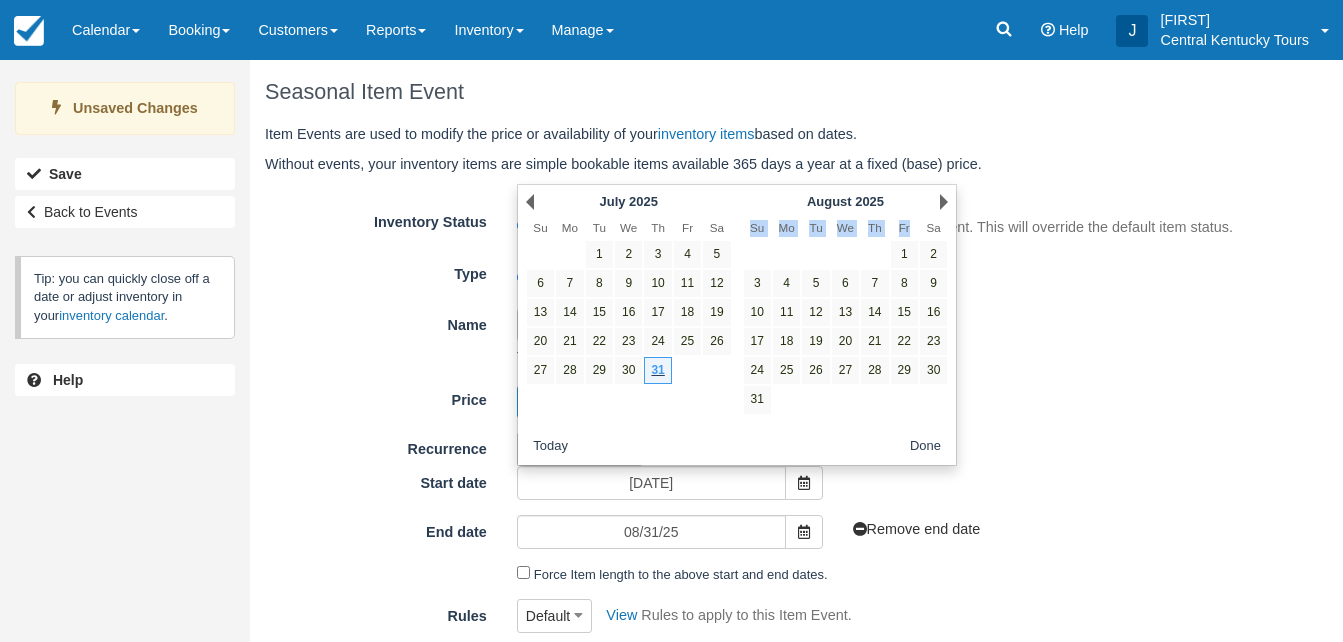 drag, startPoint x: 917, startPoint y: 234, endPoint x: 937, endPoint y: 204, distance: 36.05551 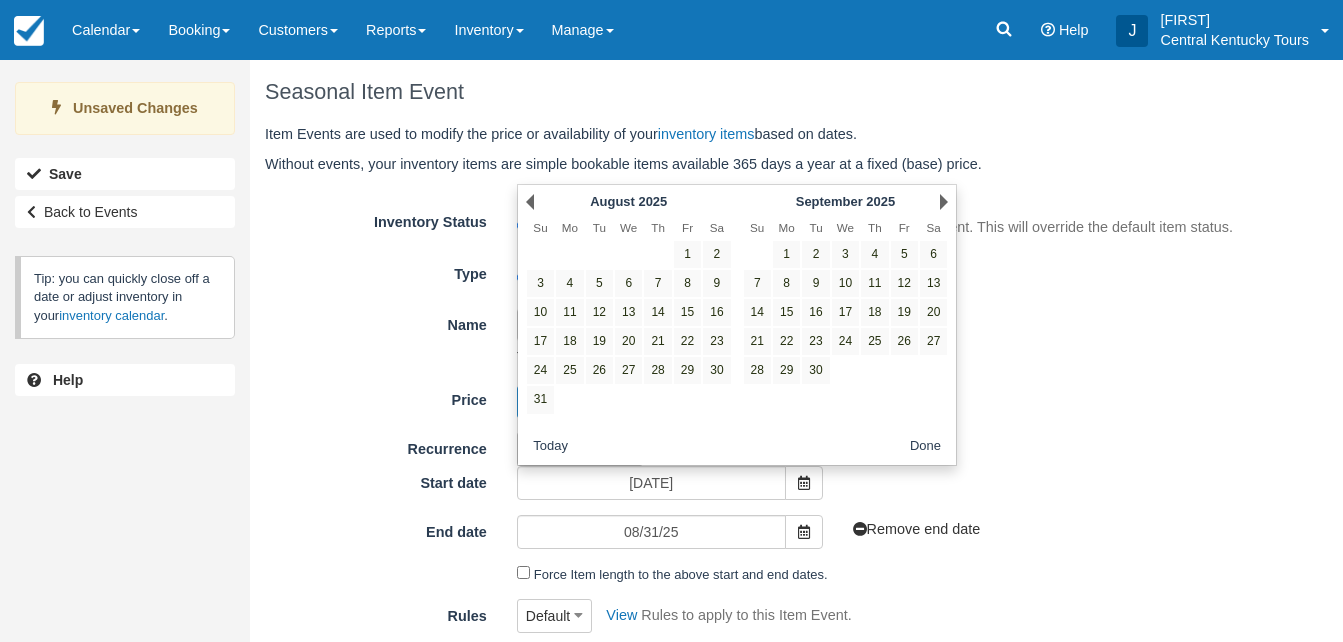 click on "Next" at bounding box center [944, 202] 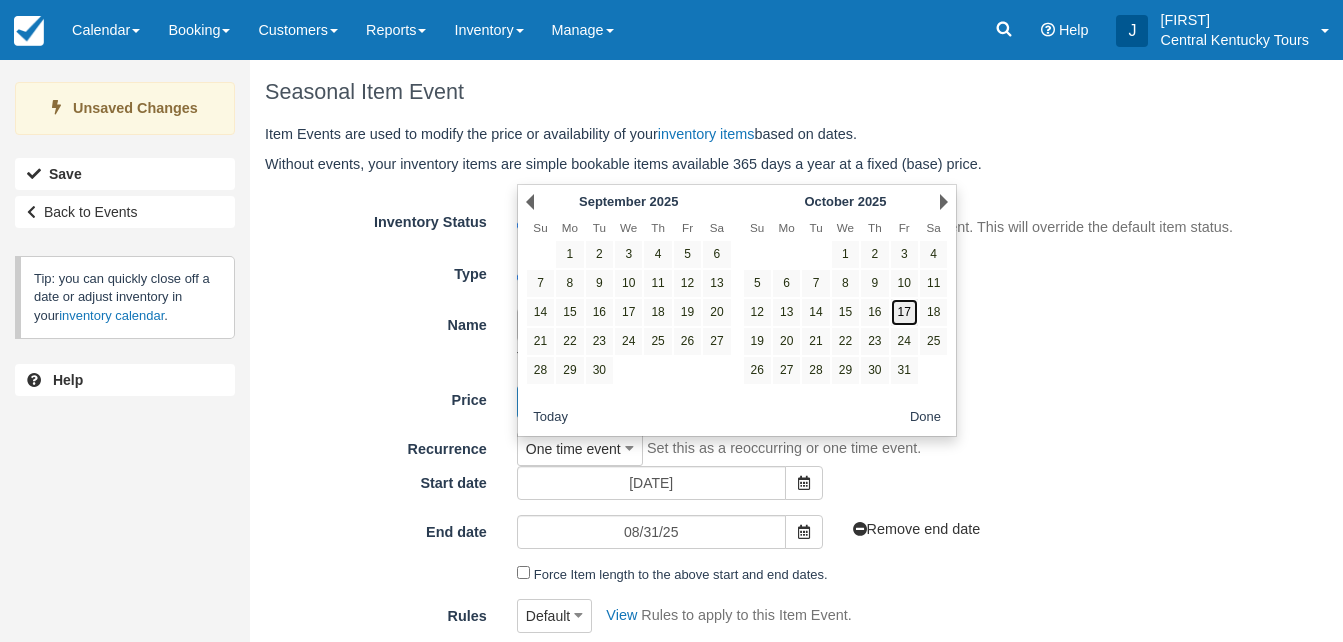 click on "17" at bounding box center (904, 312) 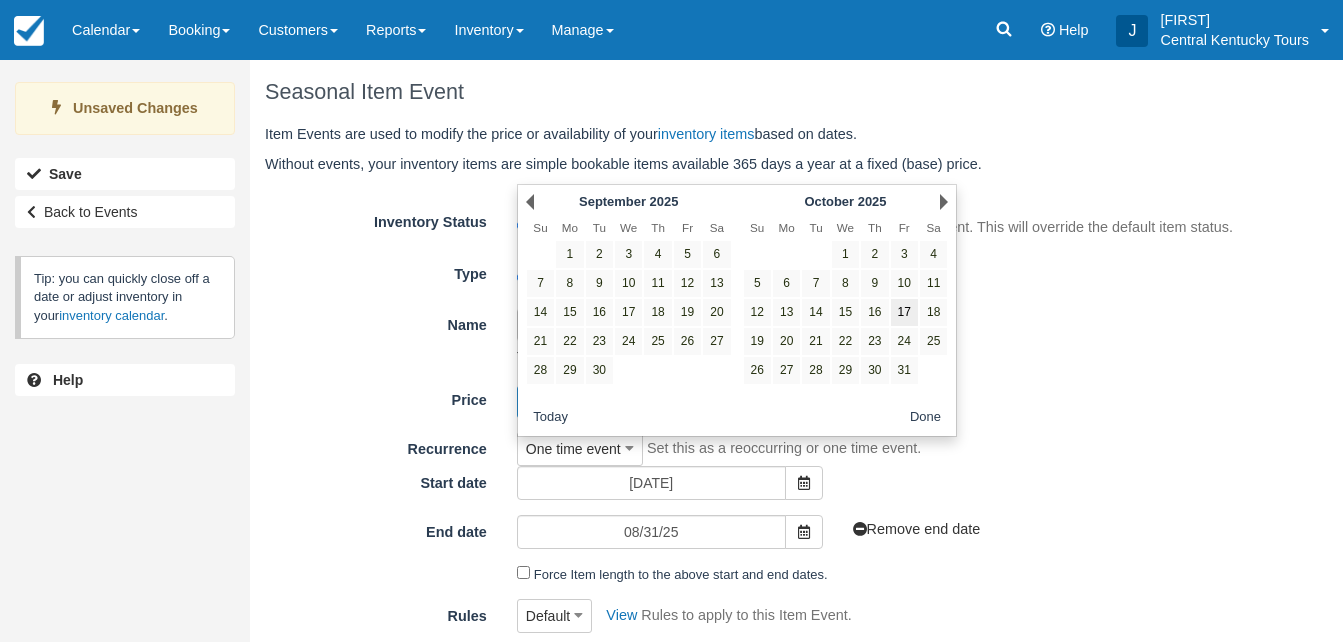 type on "10/17/25" 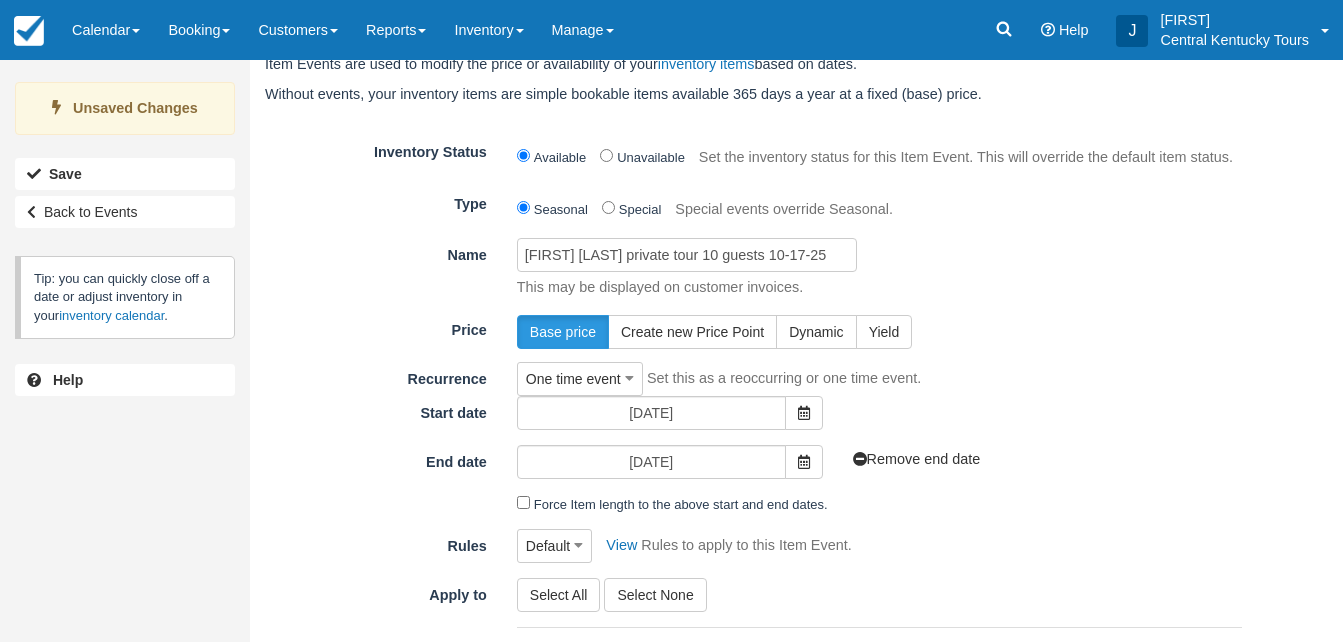 scroll, scrollTop: 191, scrollLeft: 0, axis: vertical 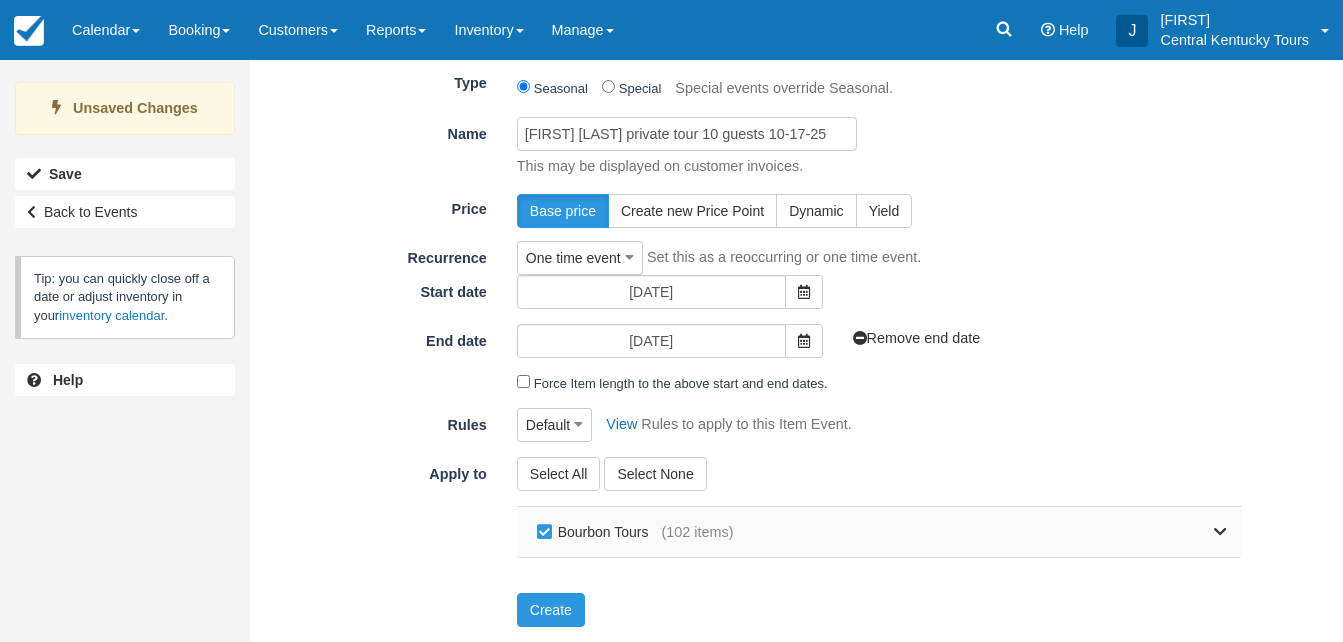 click on "Bourbon Tours" at bounding box center (597, 532) 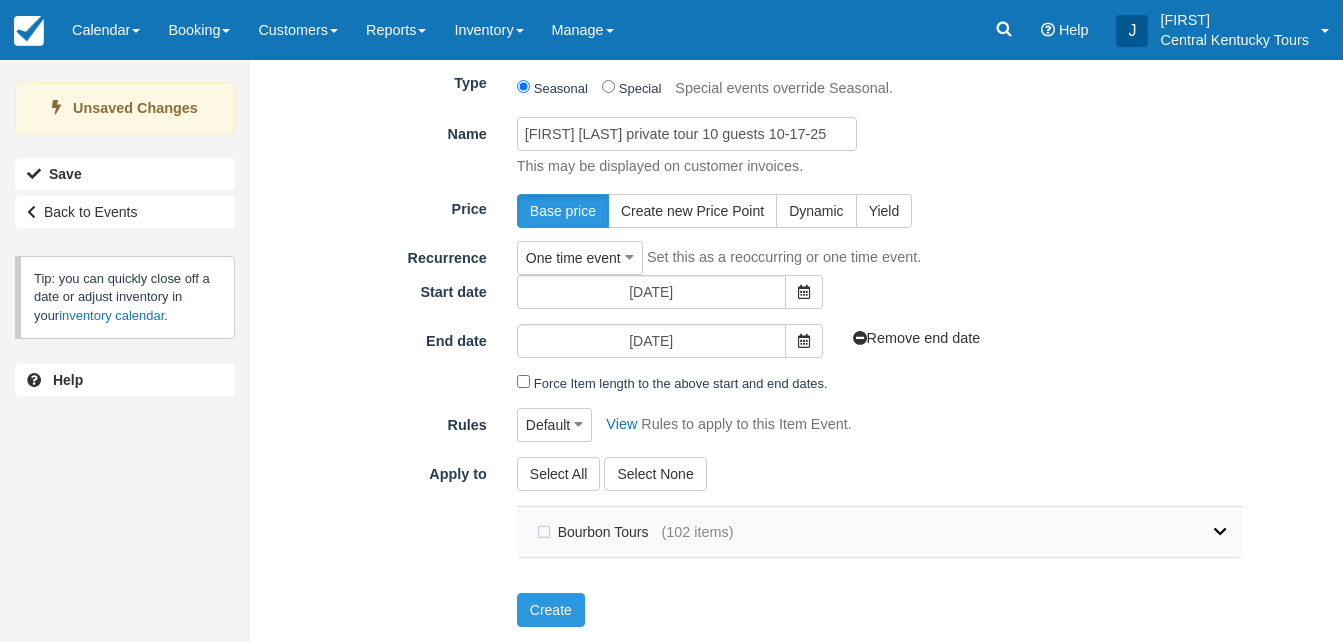 click at bounding box center (1220, 532) 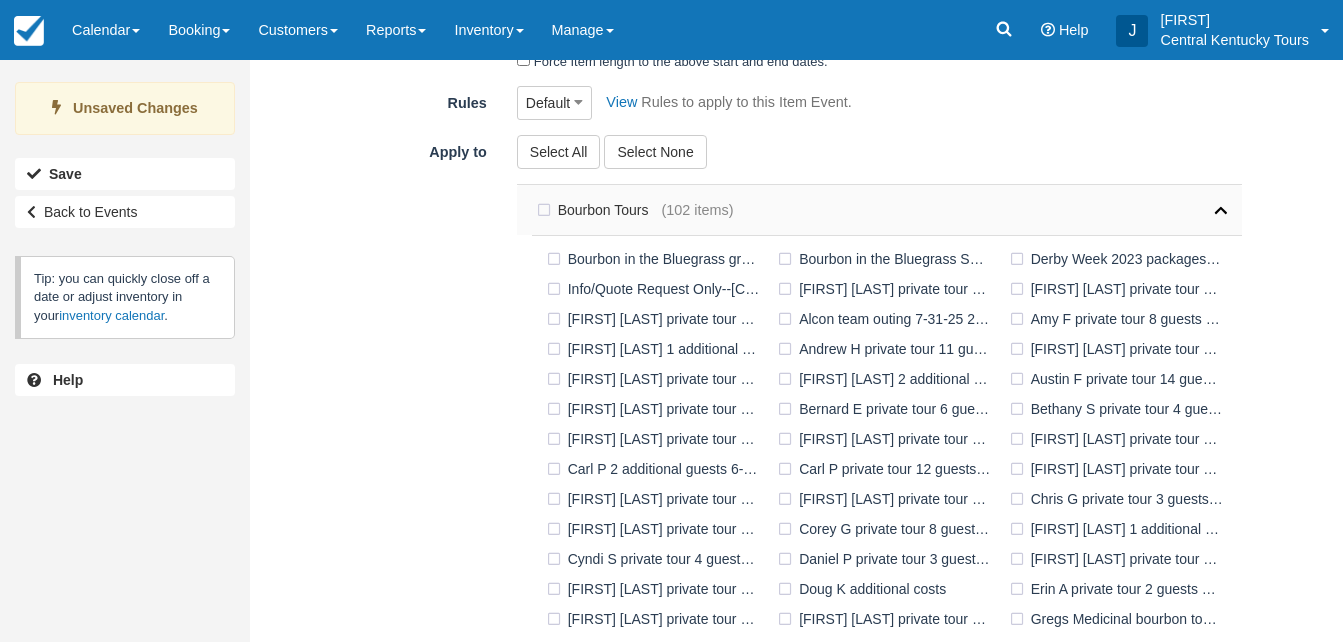 scroll, scrollTop: 526, scrollLeft: 0, axis: vertical 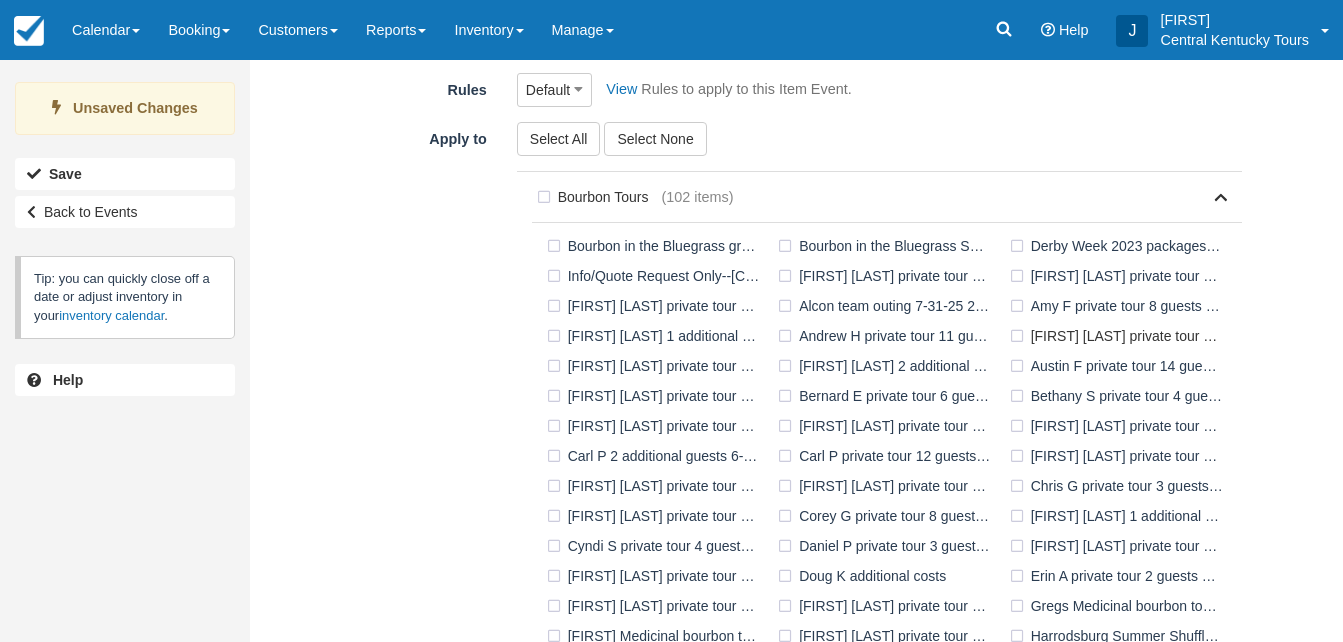 click on "[FIRST] F private tour 10 guests 10-17-25" at bounding box center [1120, 336] 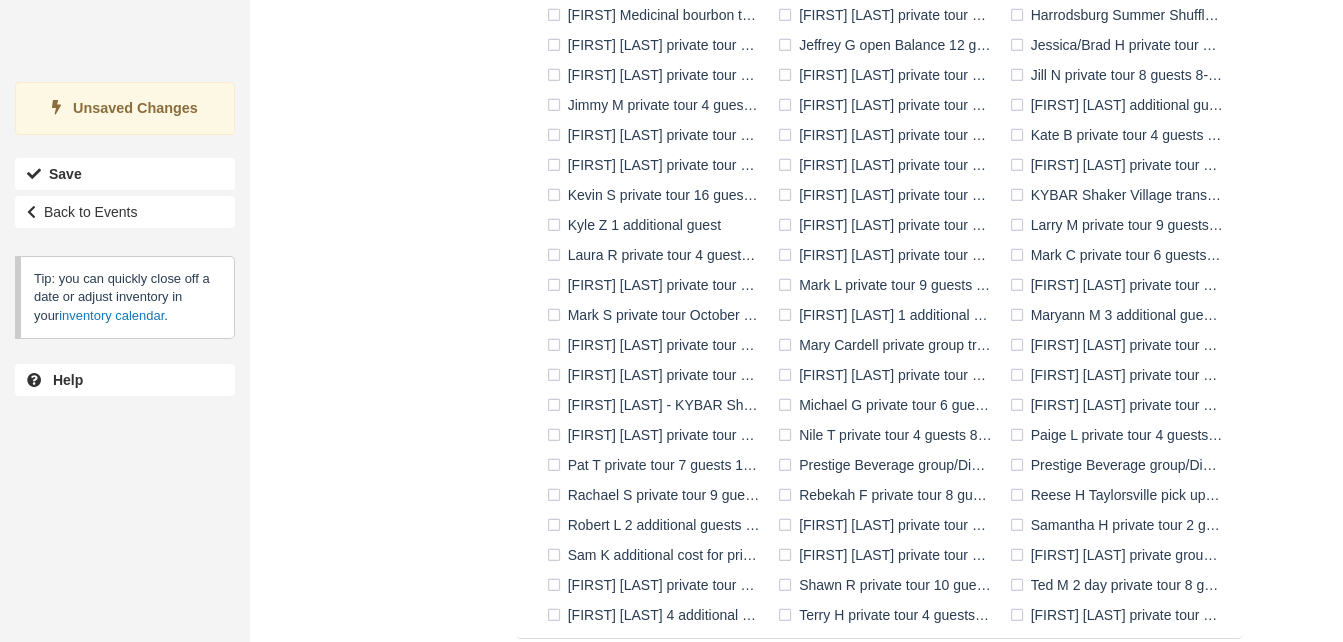 scroll, scrollTop: 1228, scrollLeft: 0, axis: vertical 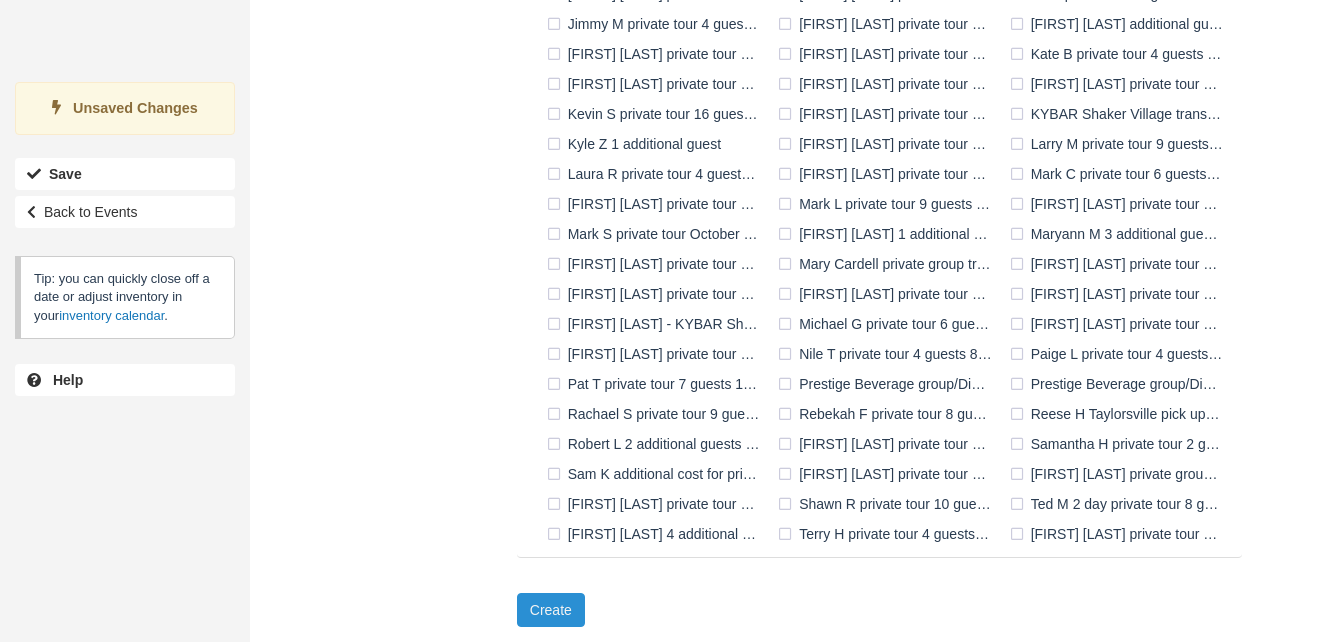 click on "Create" at bounding box center [551, 610] 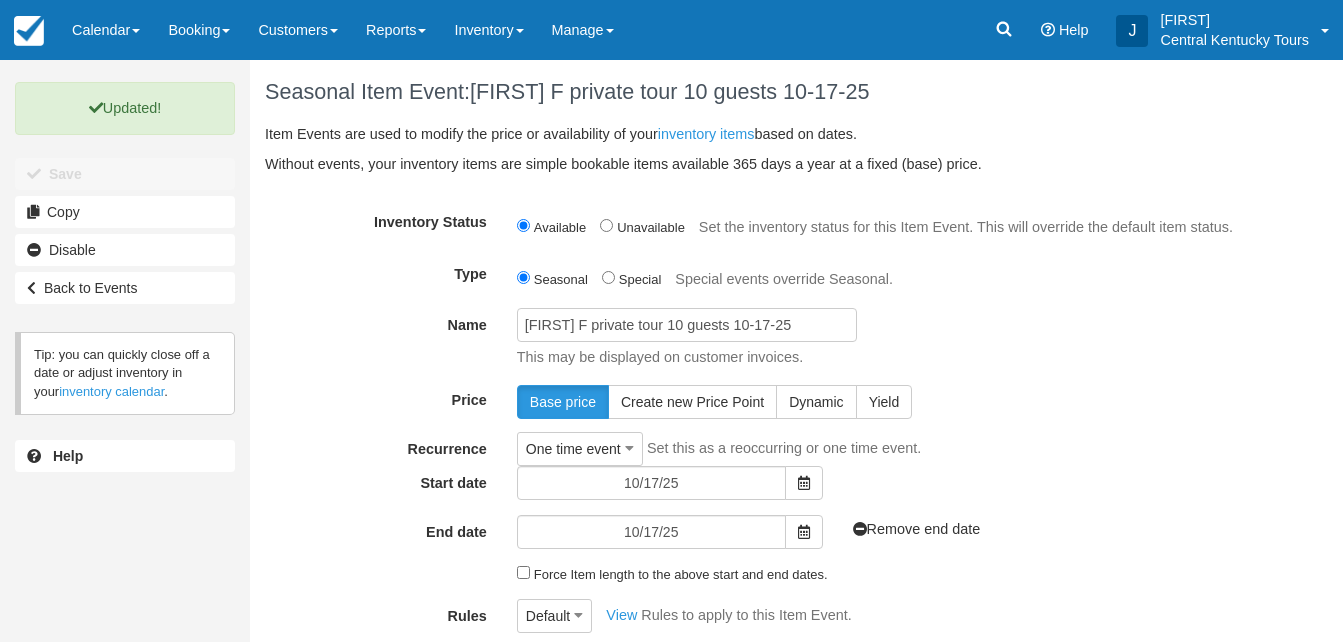 scroll, scrollTop: 0, scrollLeft: 0, axis: both 